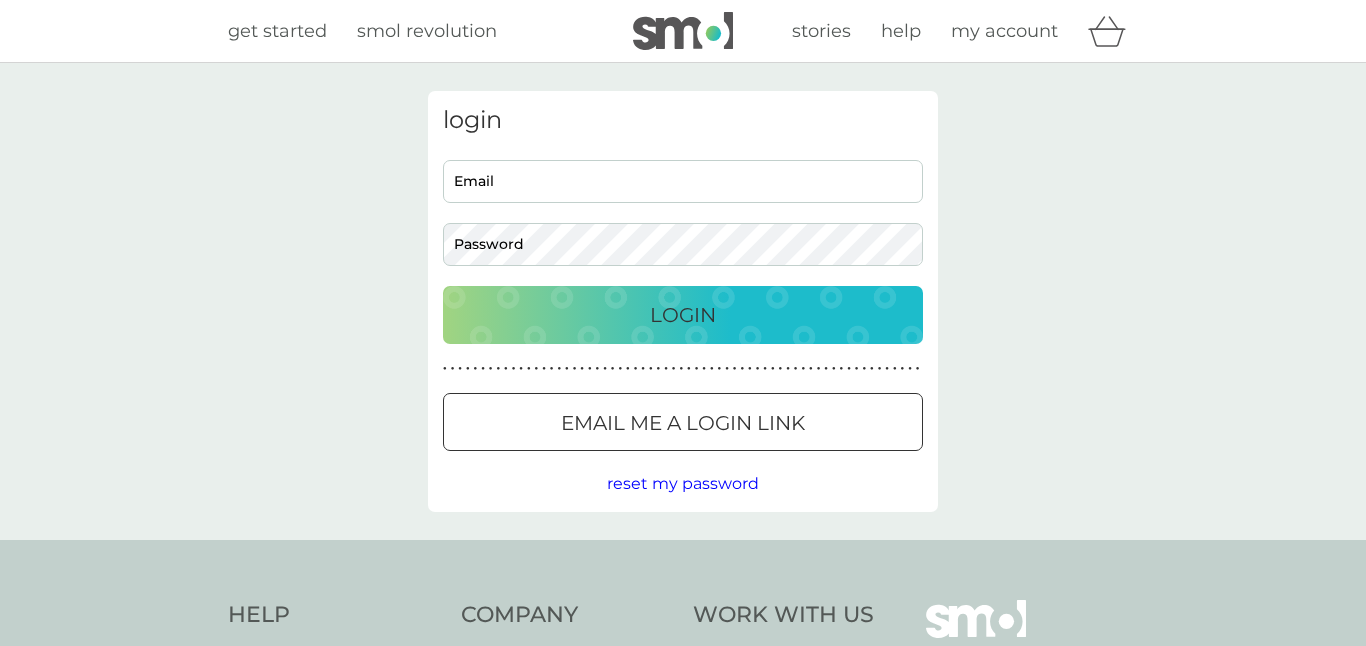 scroll, scrollTop: 0, scrollLeft: 0, axis: both 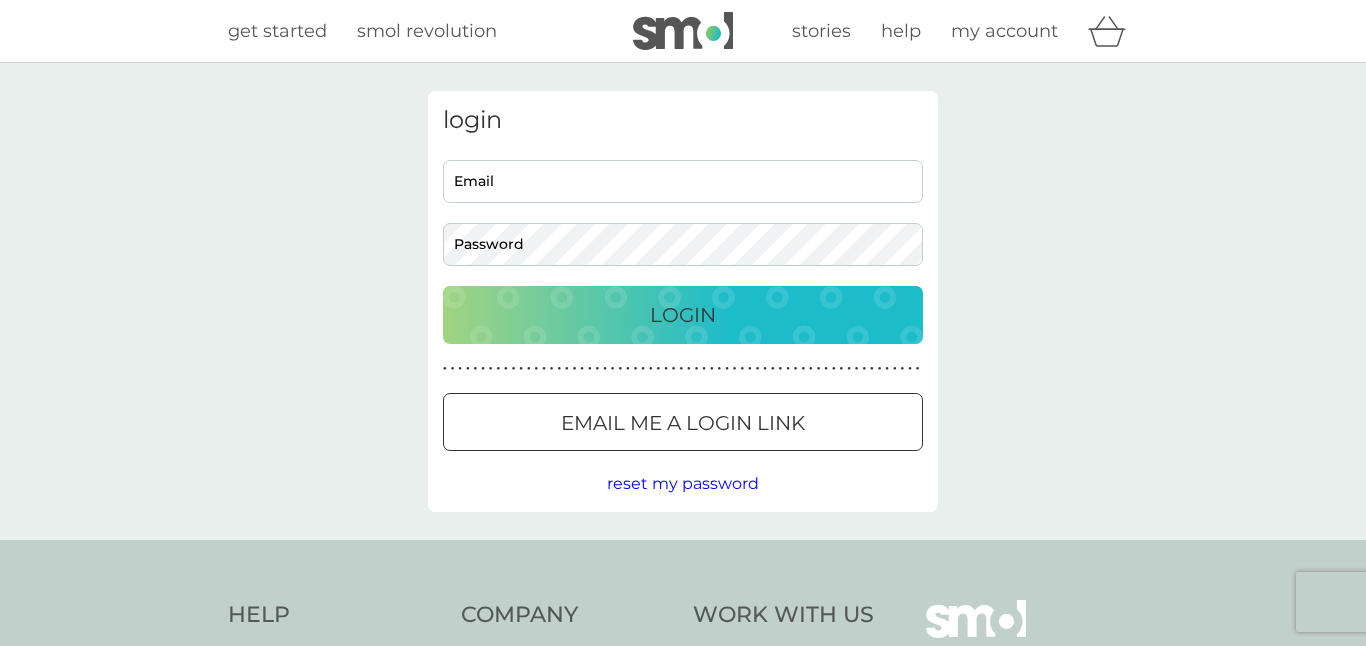 click on "Email" at bounding box center [683, 181] 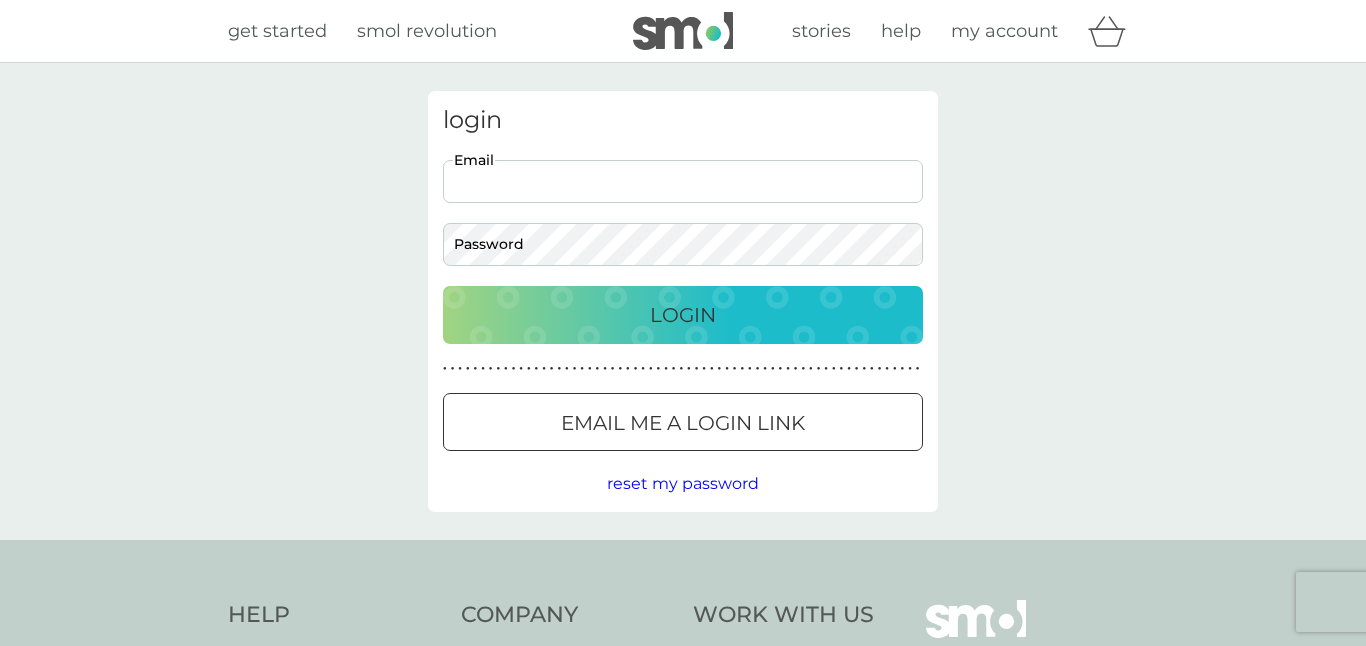 type on "[USERNAME]@[EXAMPLE.COM]" 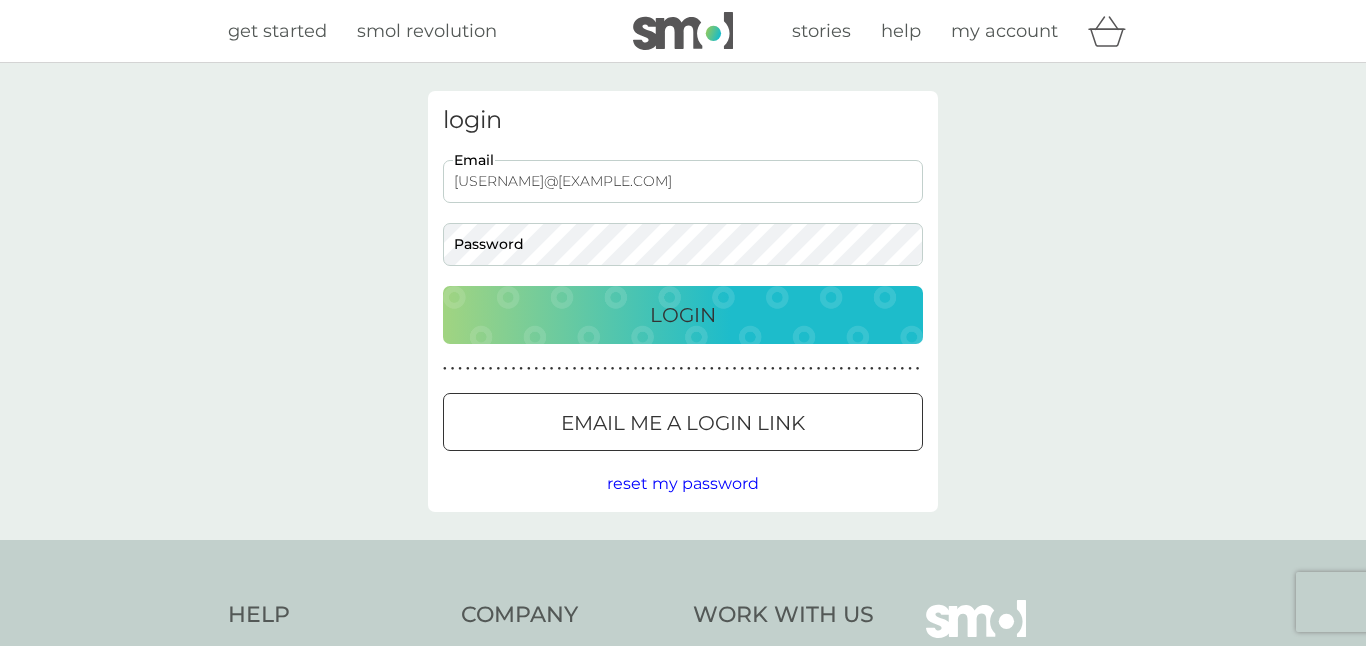 scroll, scrollTop: 0, scrollLeft: 0, axis: both 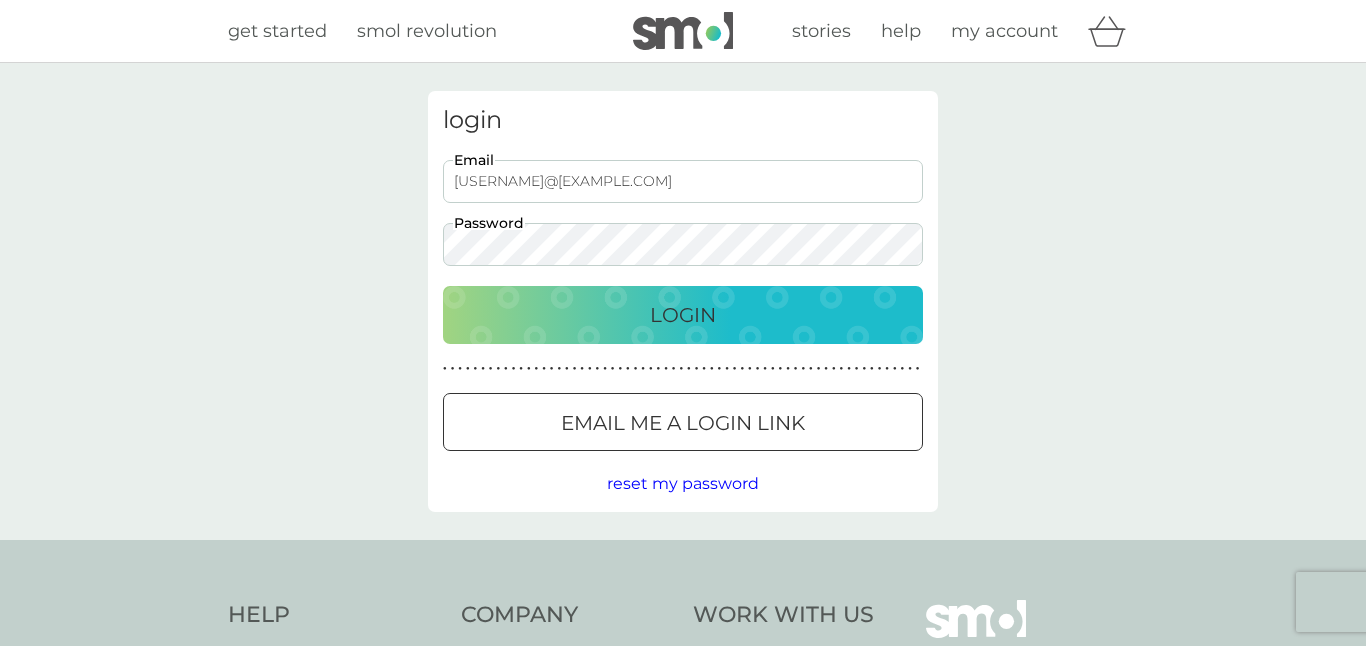 click on "Login" at bounding box center [683, 315] 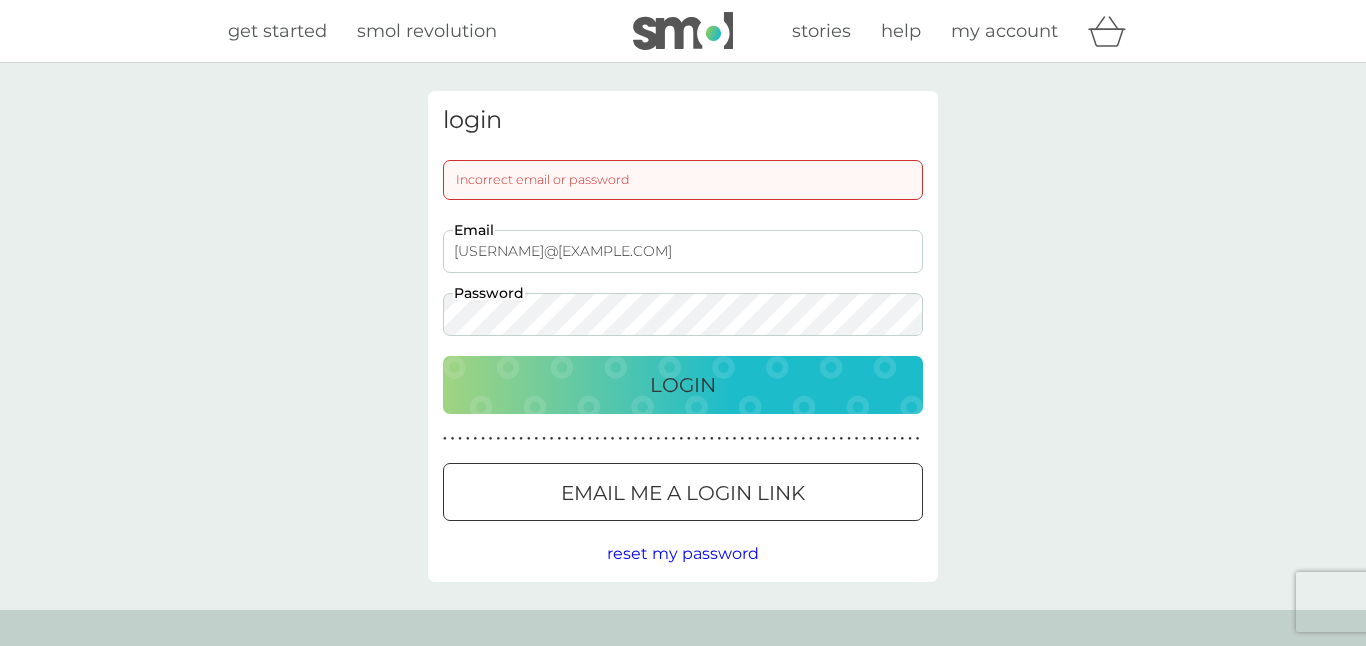 click on "get started" at bounding box center [277, 31] 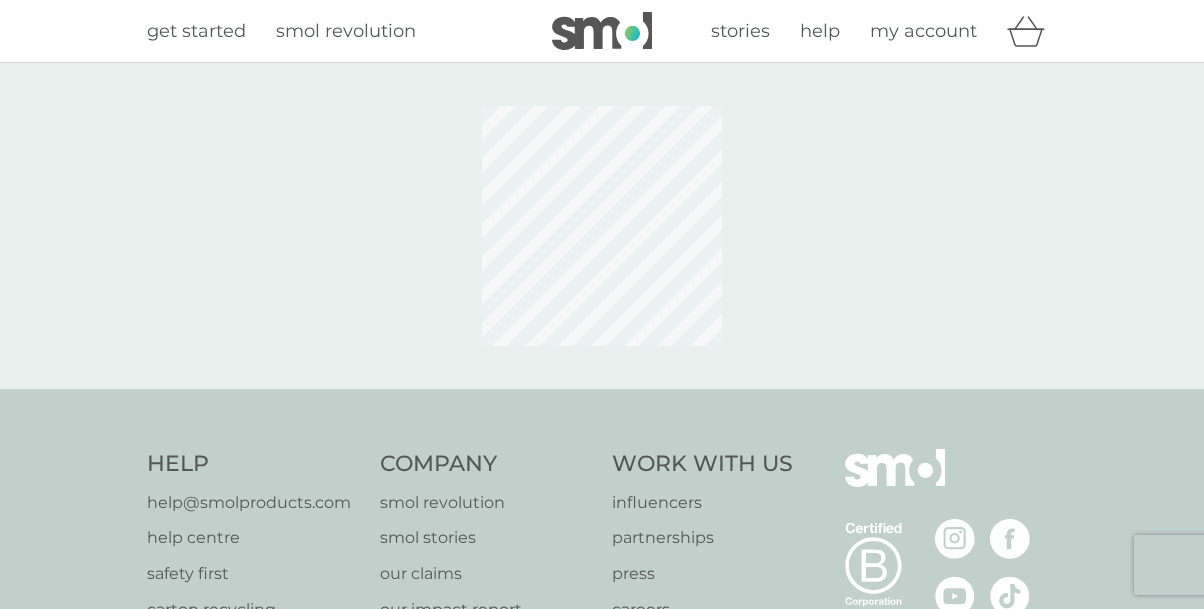 scroll, scrollTop: 0, scrollLeft: 0, axis: both 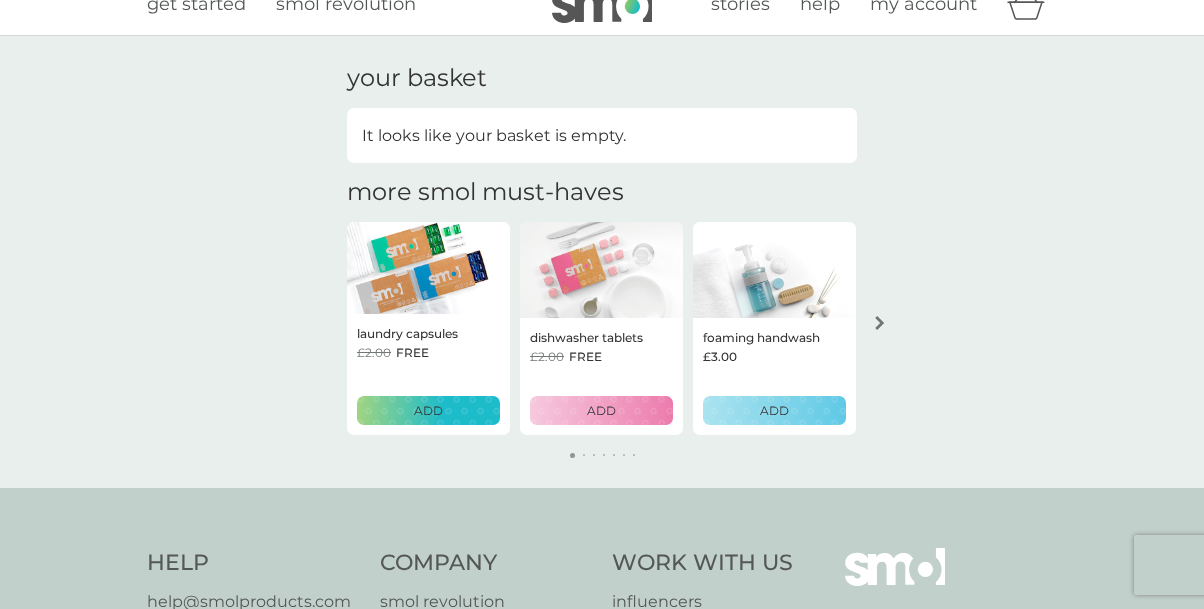 click on "ADD" at bounding box center (428, 410) 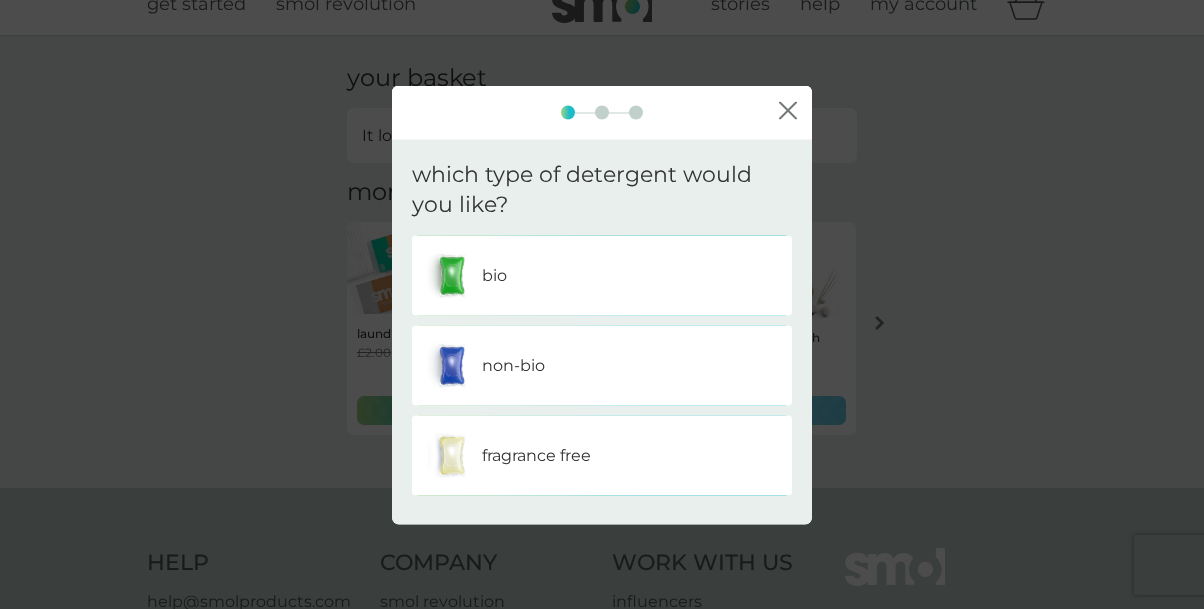 click on "non-bio" at bounding box center [513, 366] 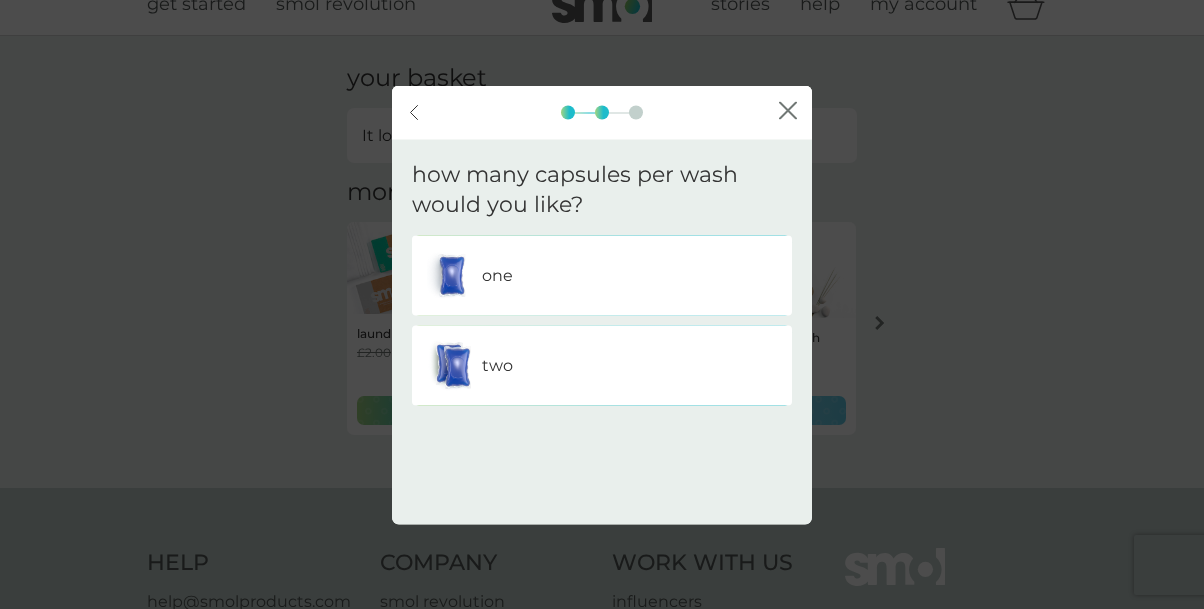 click on "one" at bounding box center (497, 276) 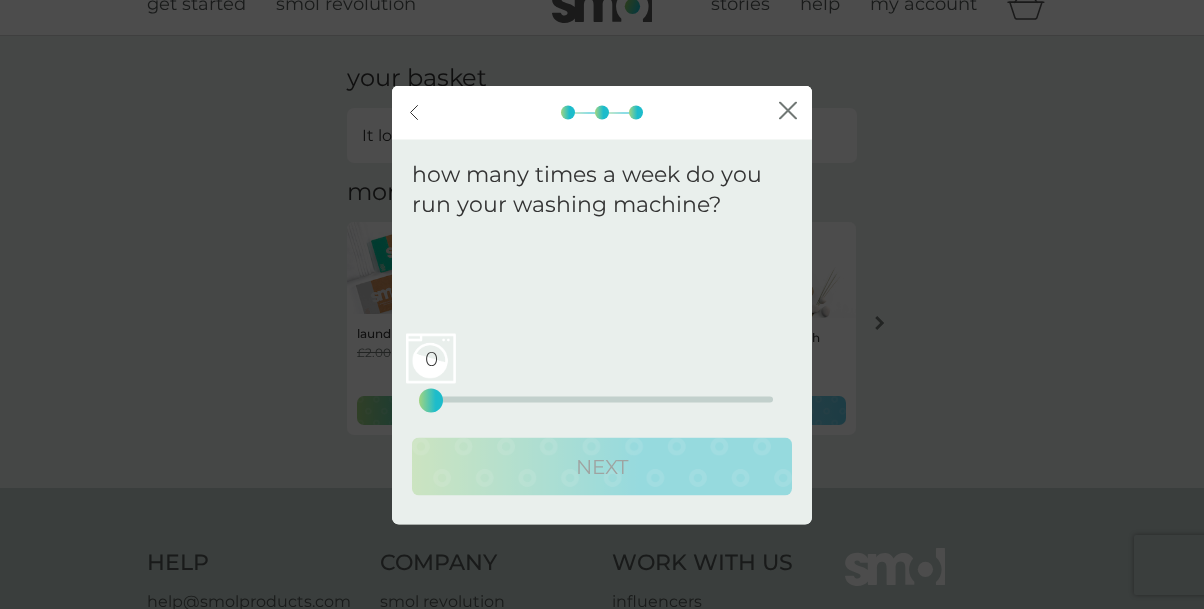click on "0 0 12.5 25" at bounding box center [602, 400] 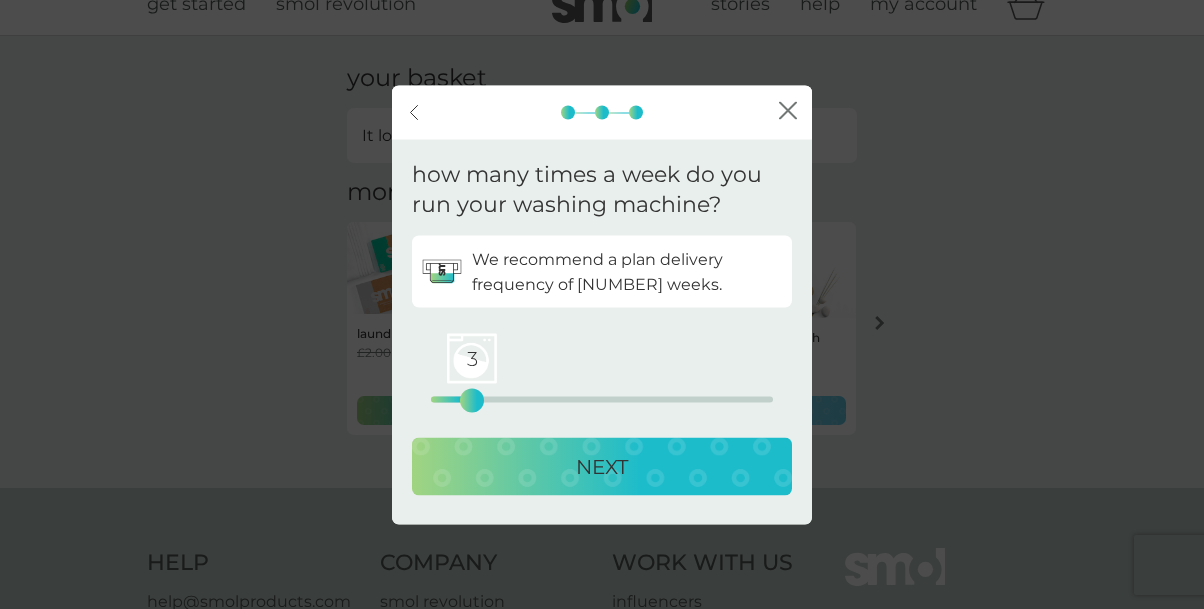 click on "3" at bounding box center (472, 401) 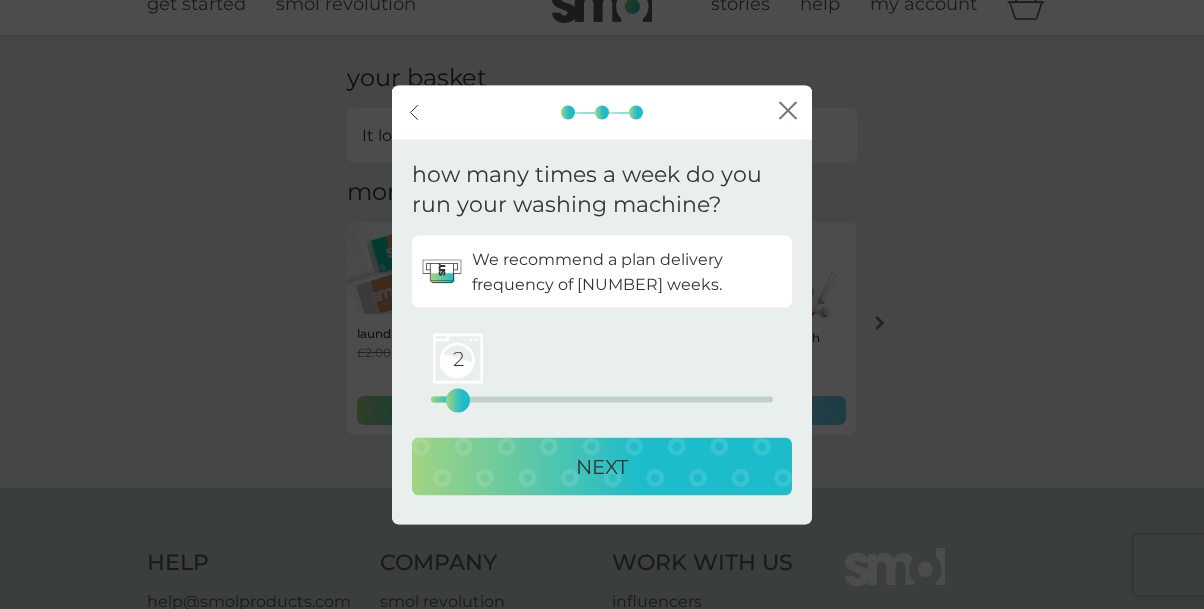 click on "NEXT" at bounding box center [602, 467] 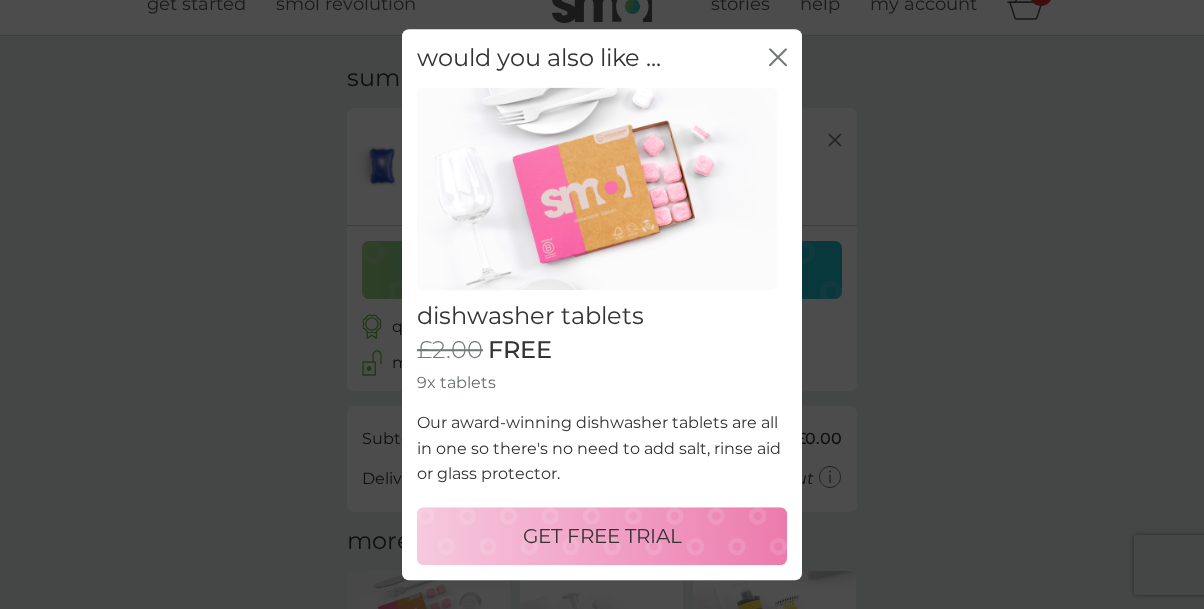 click on "GET FREE TRIAL" at bounding box center [602, 536] 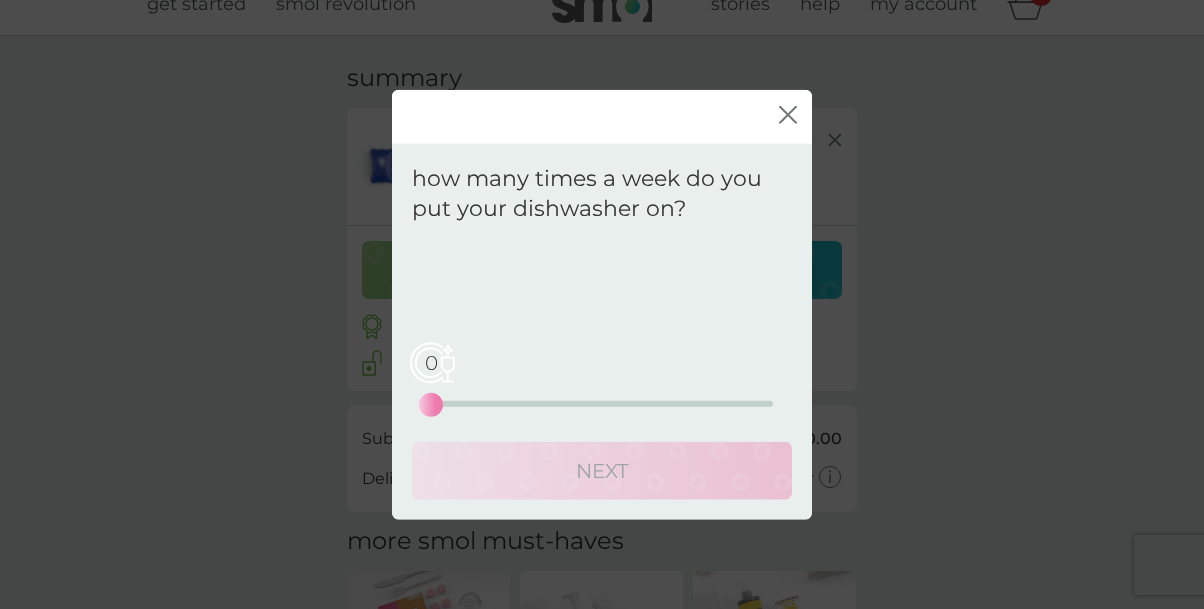 click on "0 0 12.5 25" at bounding box center (602, 404) 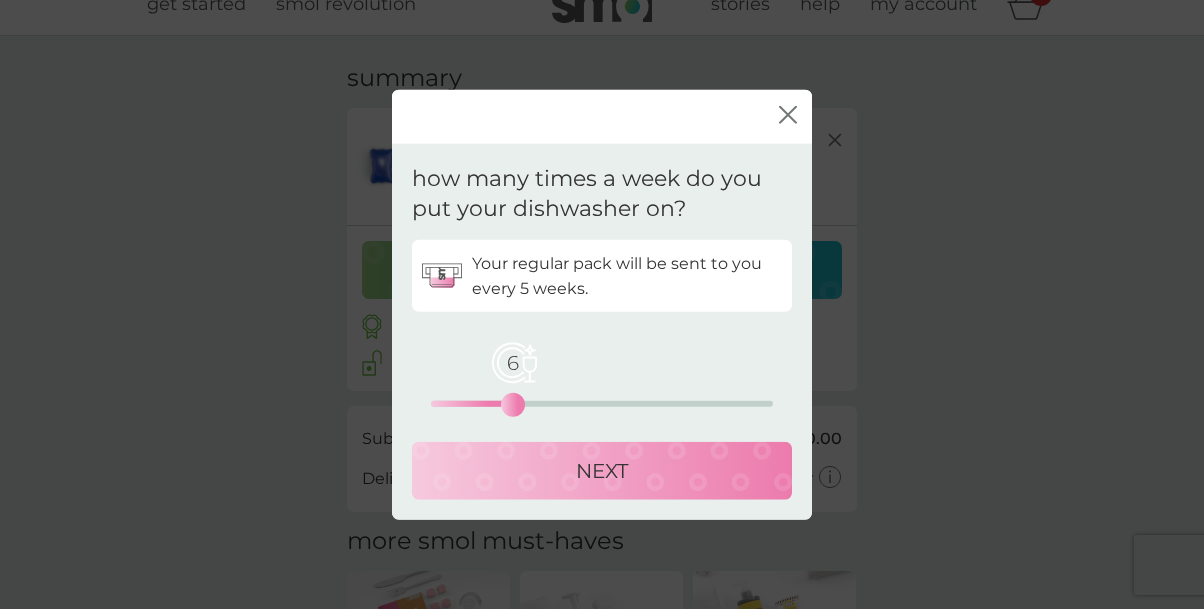 click on "[NUMBER]" at bounding box center (602, 404) 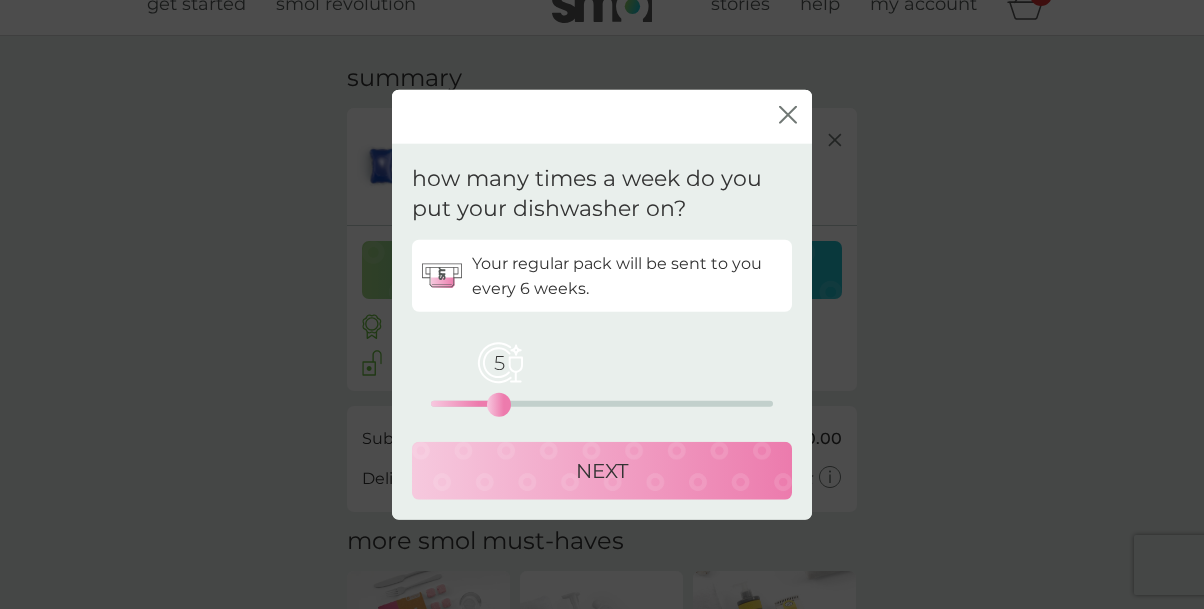 click on "[NUMBER]" at bounding box center [602, 376] 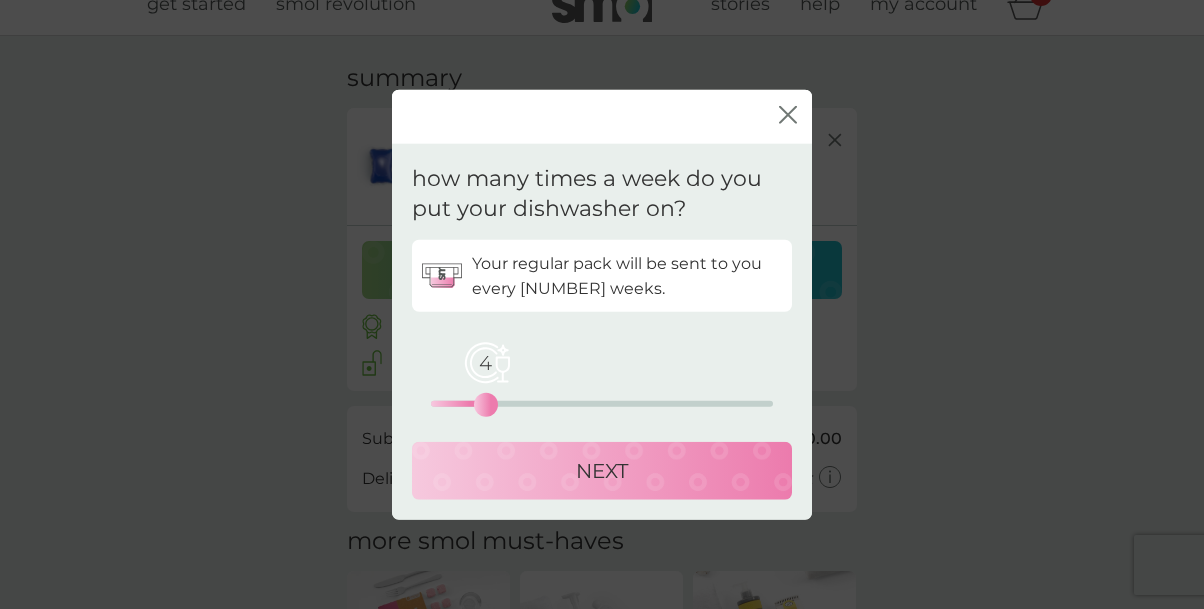 click on "NEXT" at bounding box center [602, 471] 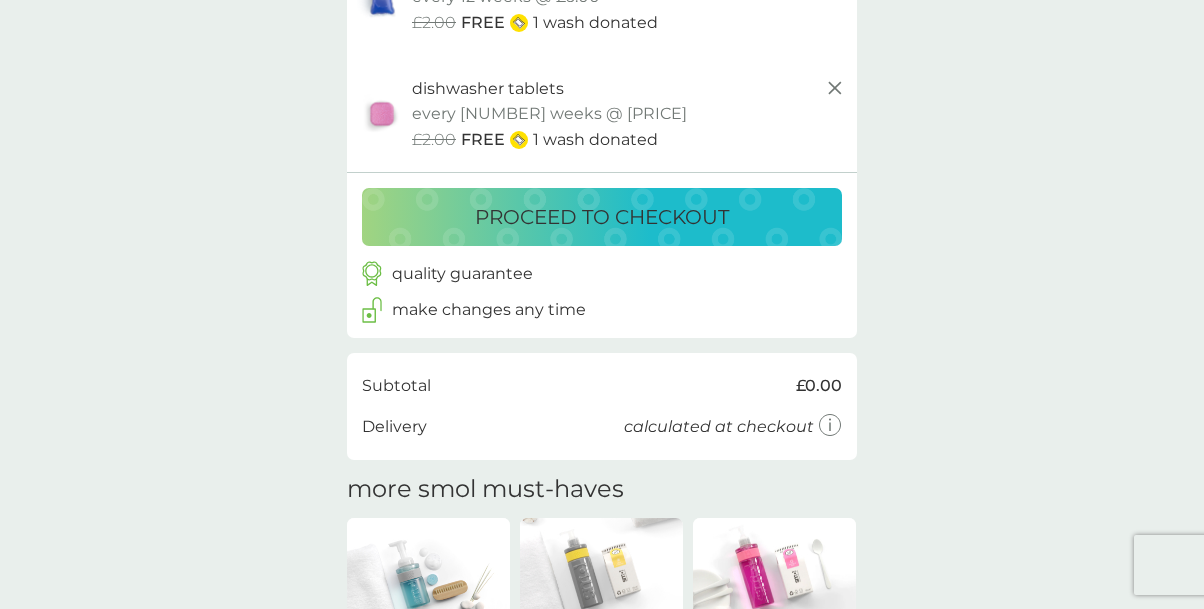 scroll, scrollTop: 197, scrollLeft: 0, axis: vertical 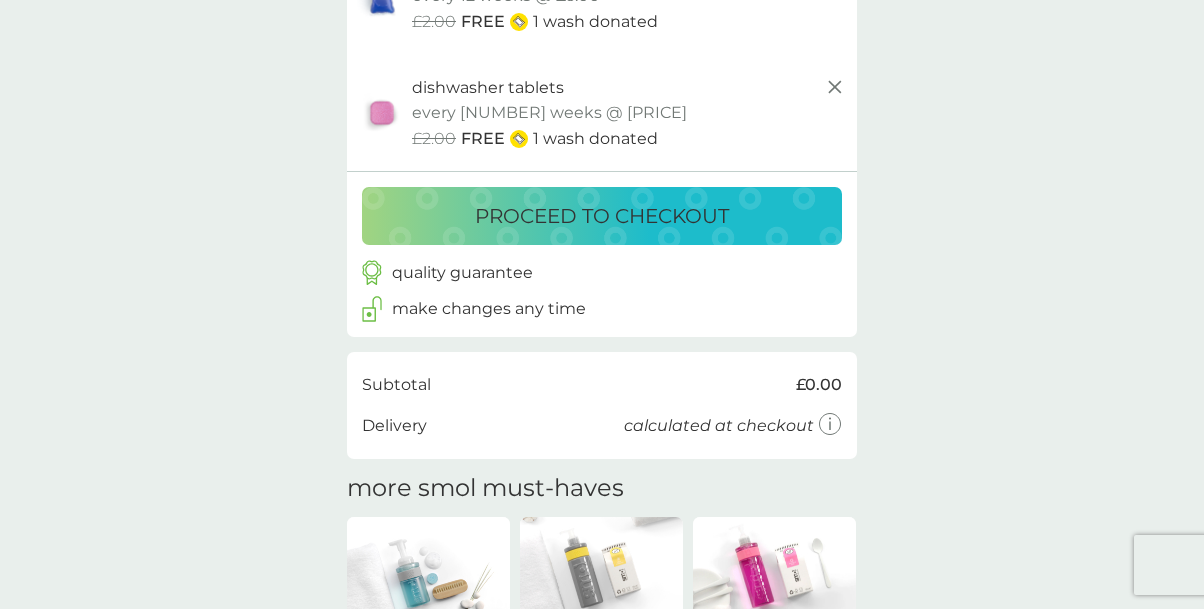click on "proceed to checkout" at bounding box center (602, 216) 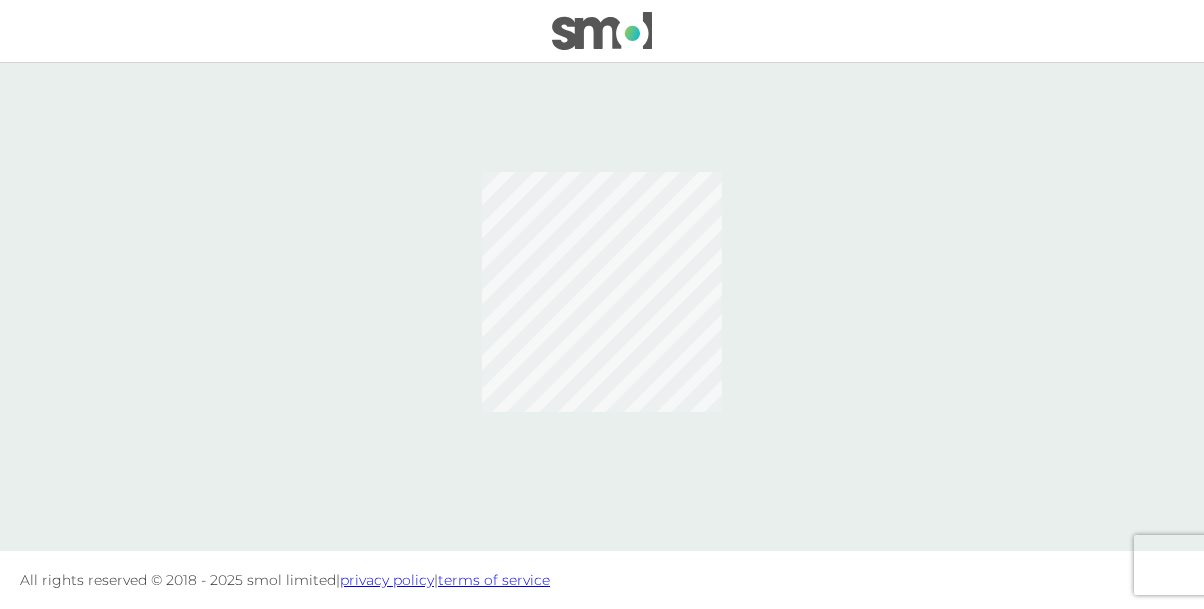scroll, scrollTop: 0, scrollLeft: 0, axis: both 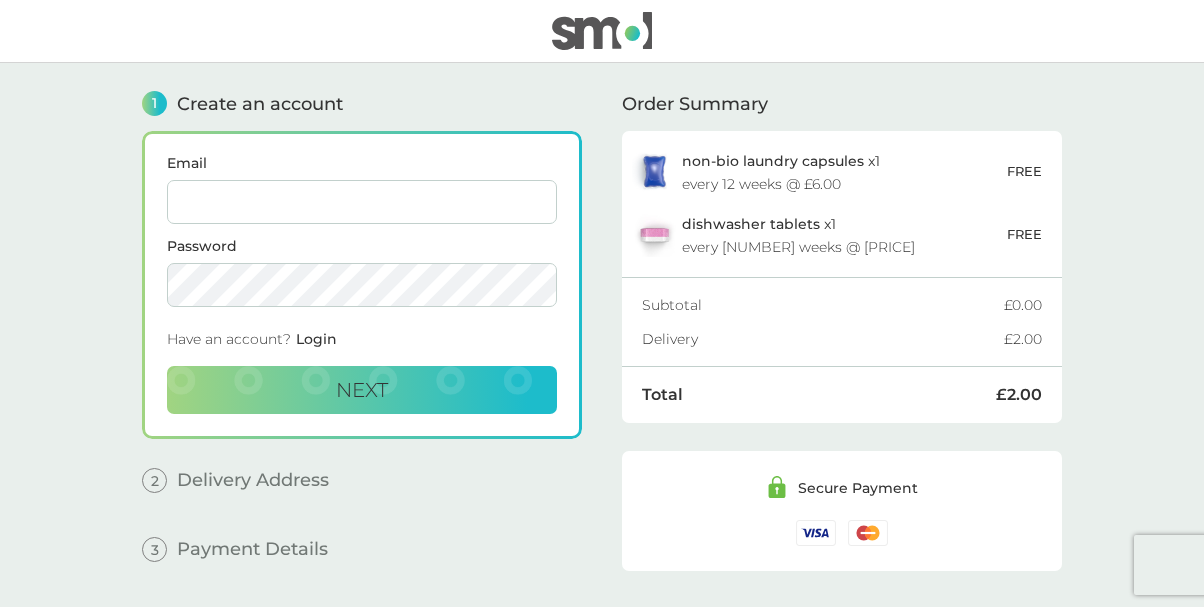 click on "1" at bounding box center (154, 103) 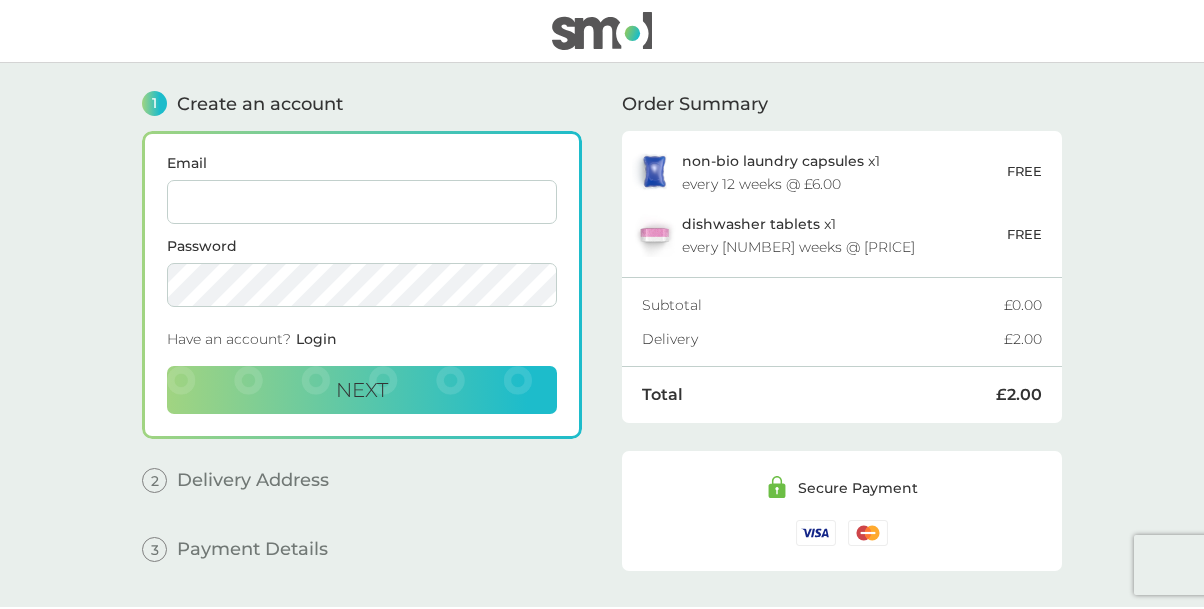 type on "[EMAIL]" 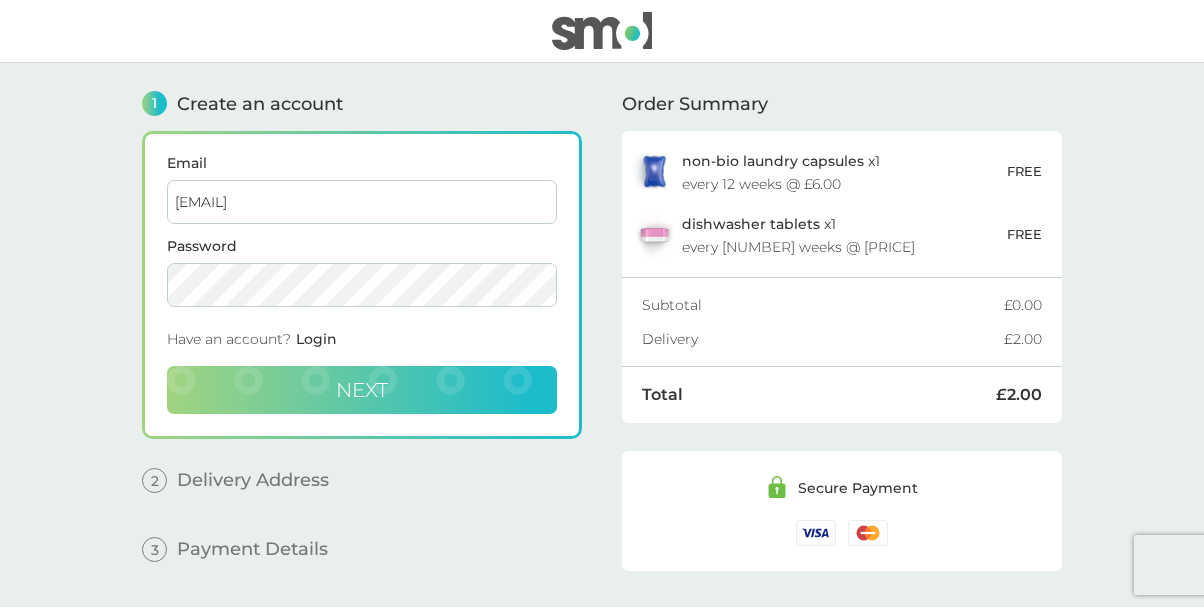 click on "Next" at bounding box center [362, 390] 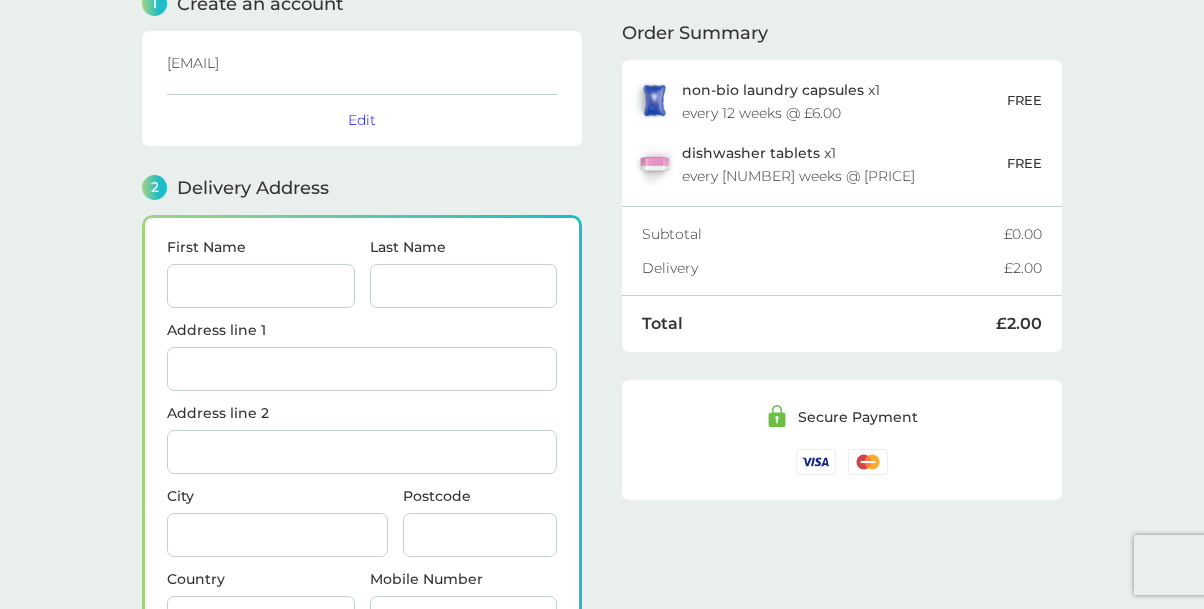 scroll, scrollTop: 246, scrollLeft: 0, axis: vertical 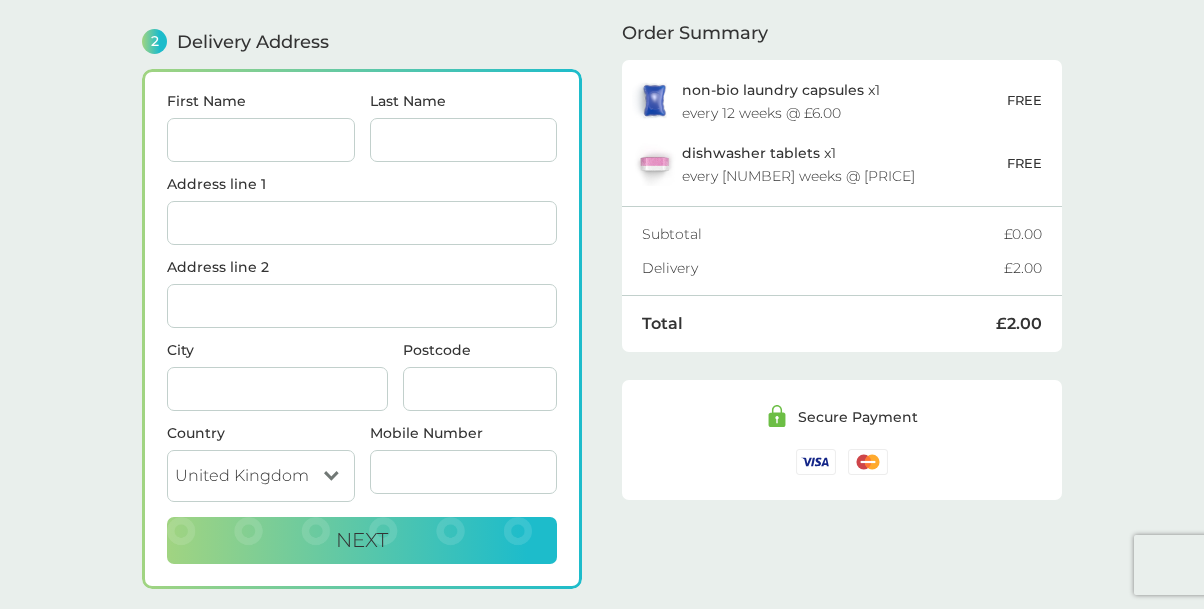 click on "First Name" at bounding box center [261, 140] 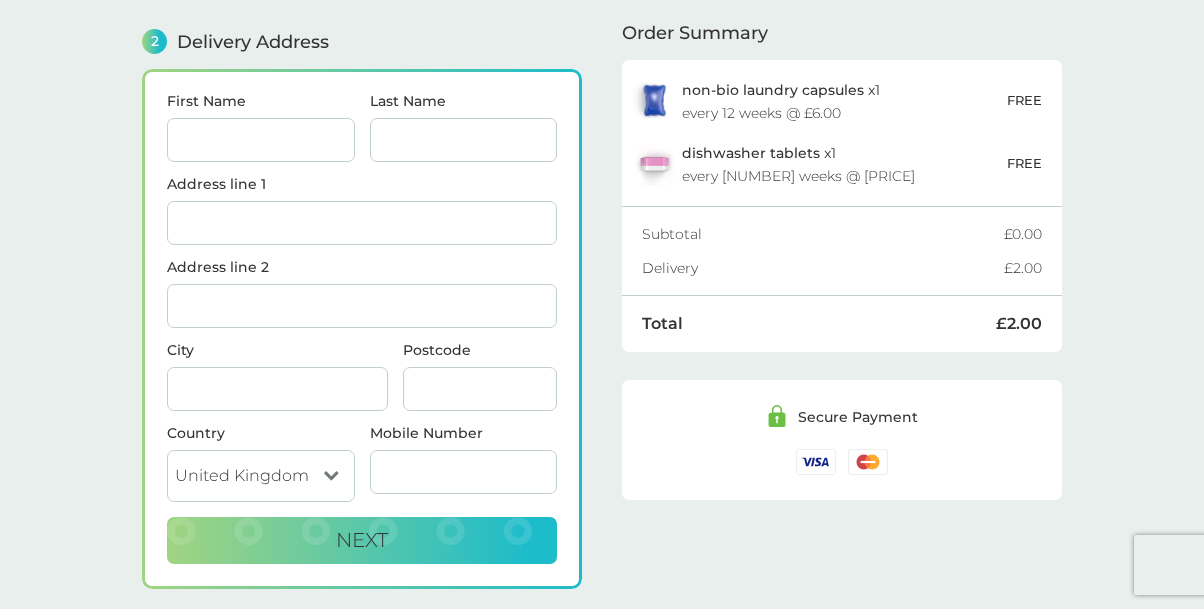 click on "Address line 1" at bounding box center [362, 184] 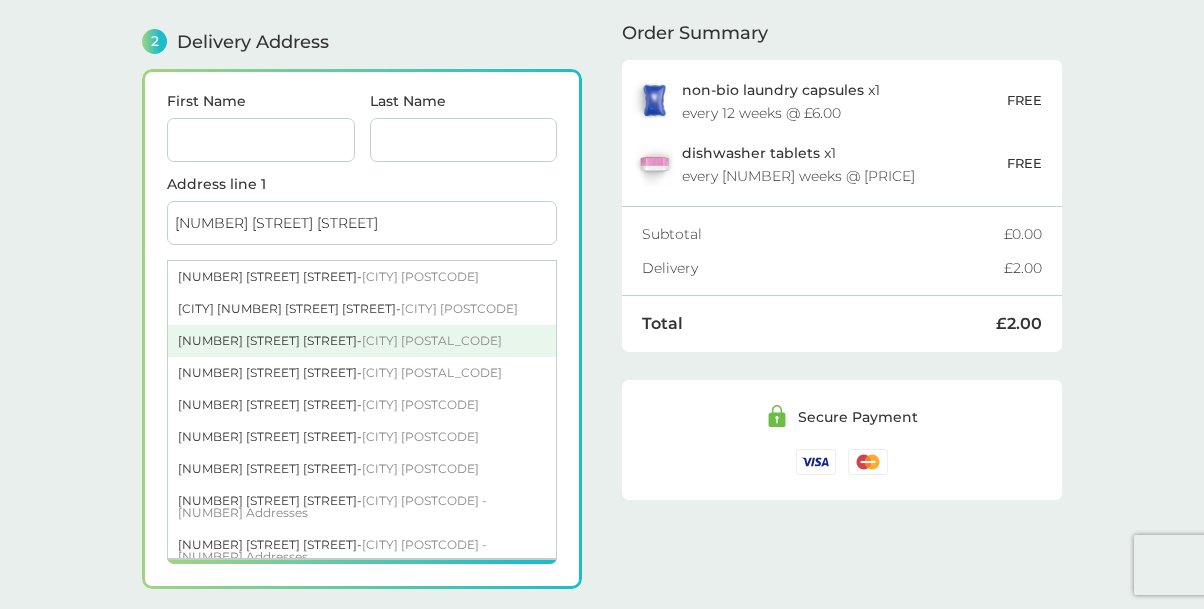 type on "[NUMBER] [STREET] [STREET]" 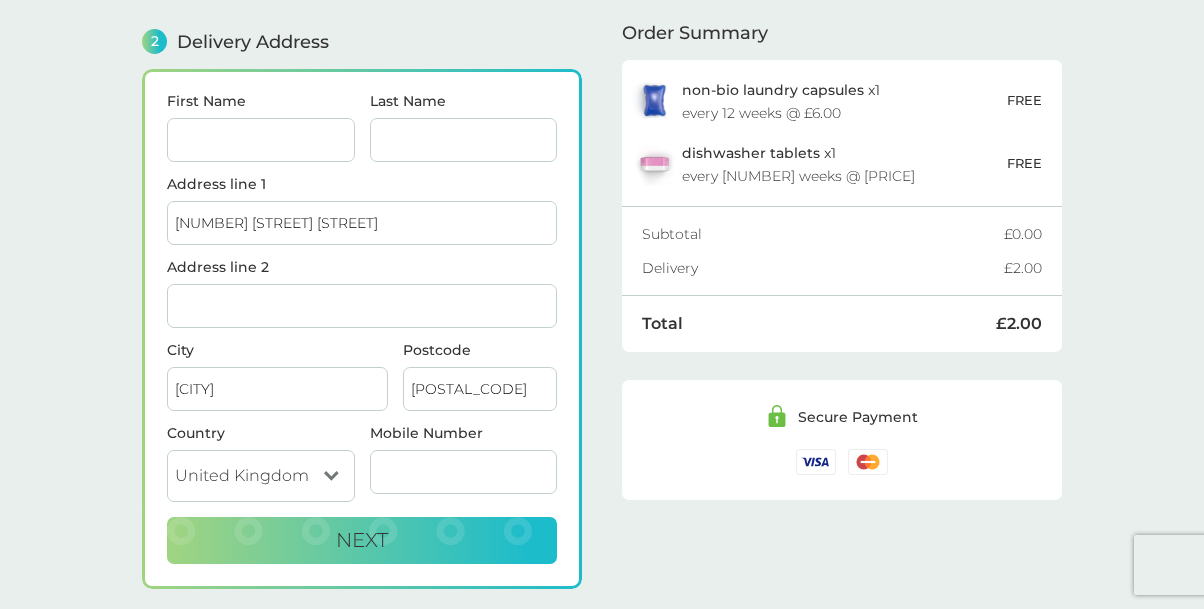 click on "Address line 2" at bounding box center [362, 306] 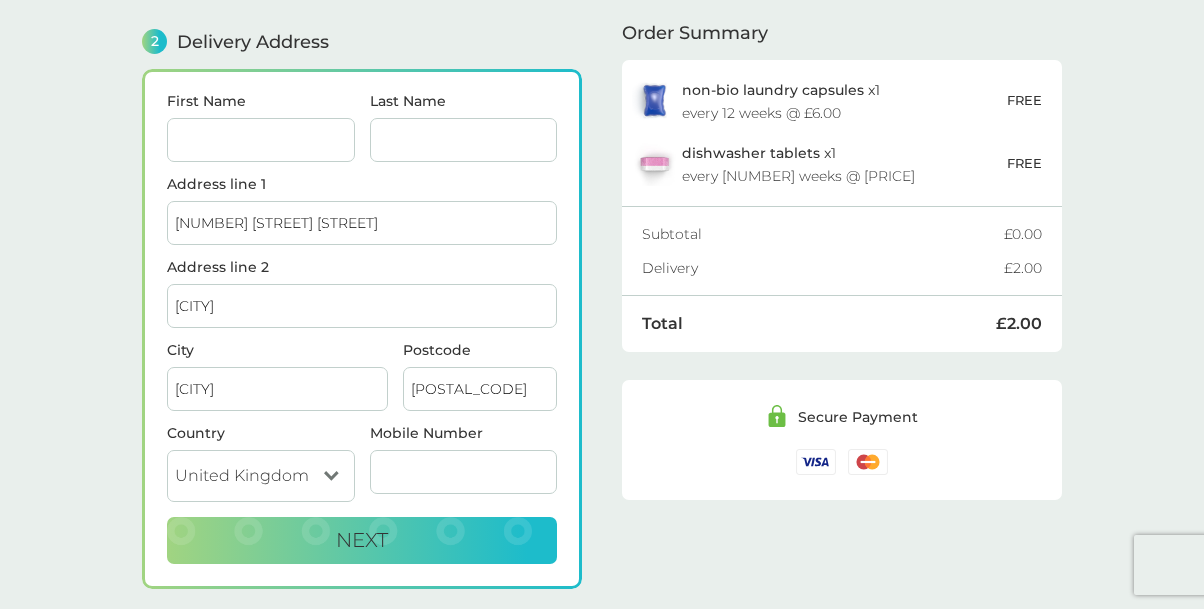 type on "[CITY]" 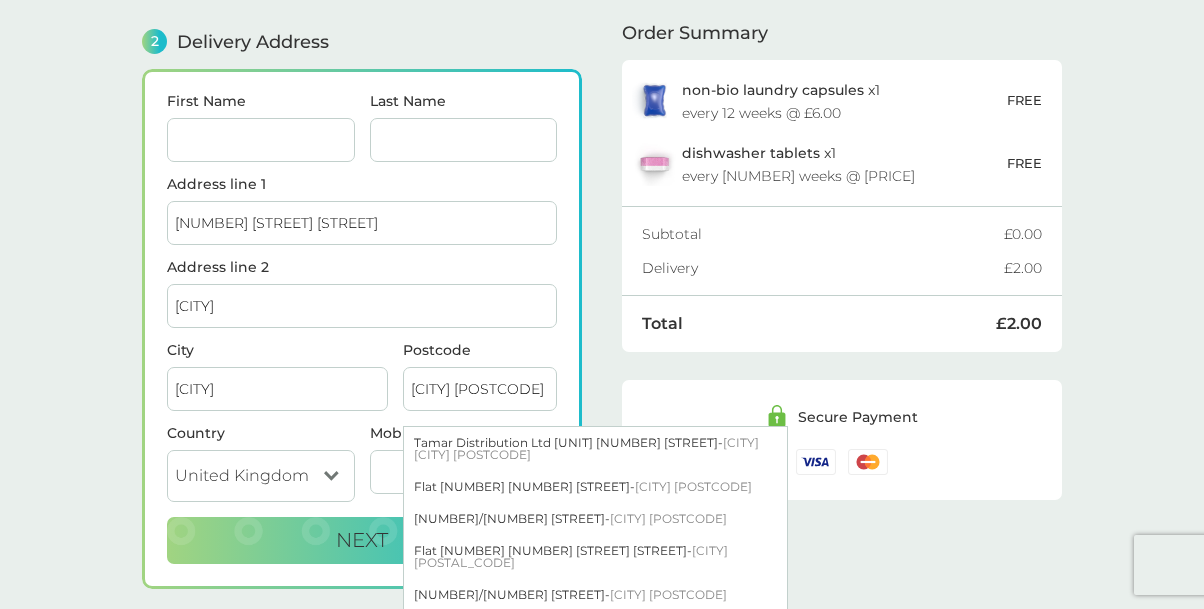 click on "[CITY] [POSTCODE]" at bounding box center [480, 389] 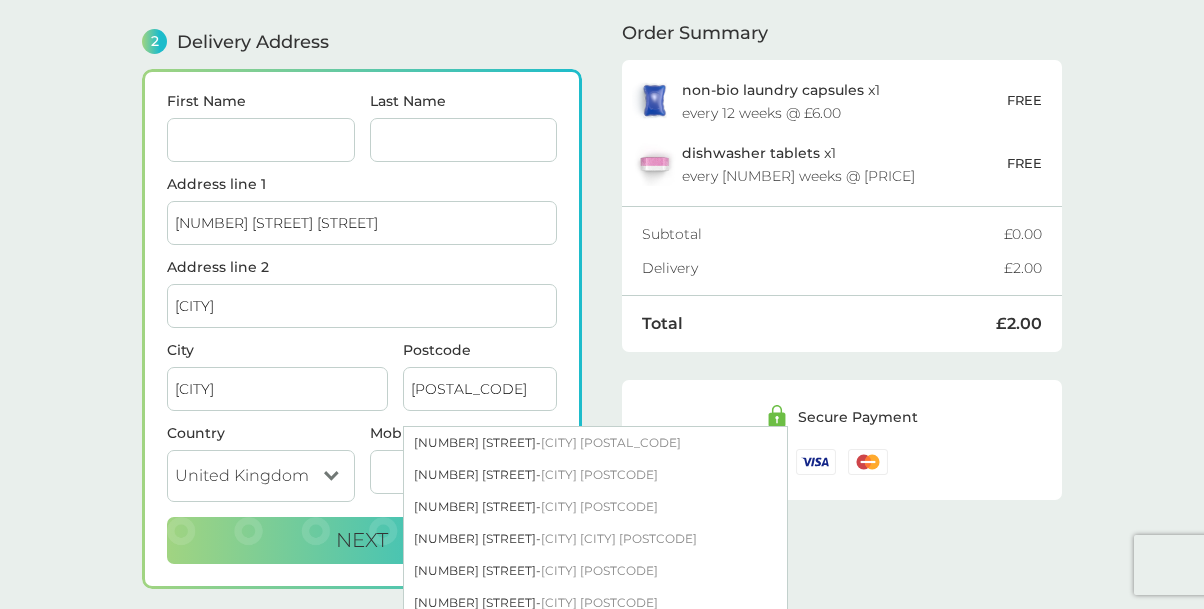 click on "[POSTAL_CODE]" at bounding box center [480, 389] 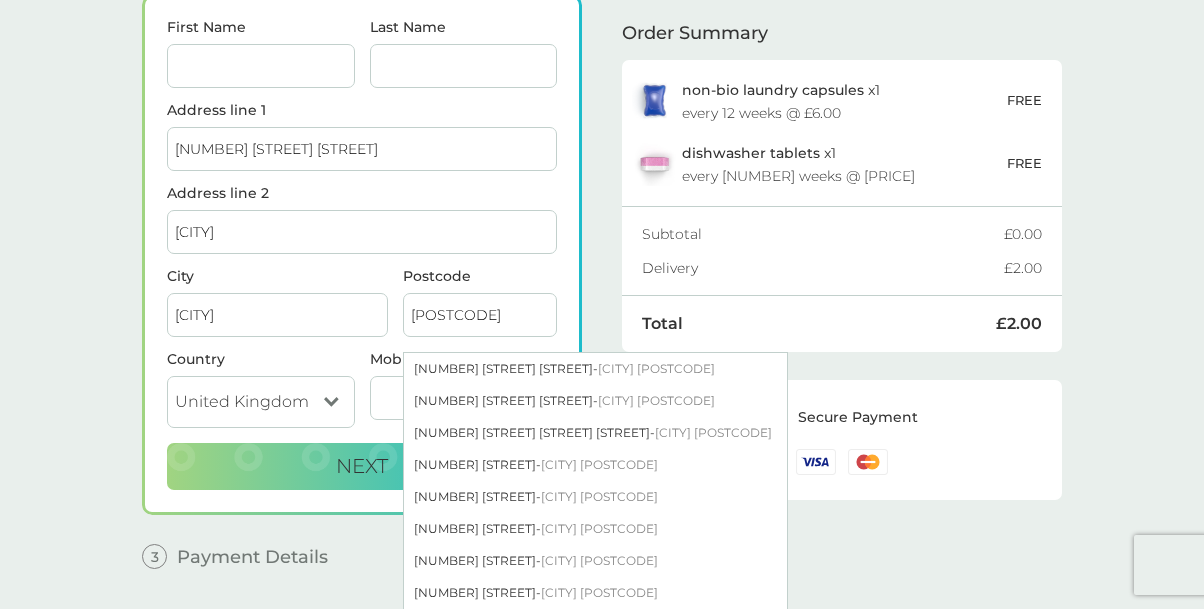 scroll, scrollTop: 336, scrollLeft: 0, axis: vertical 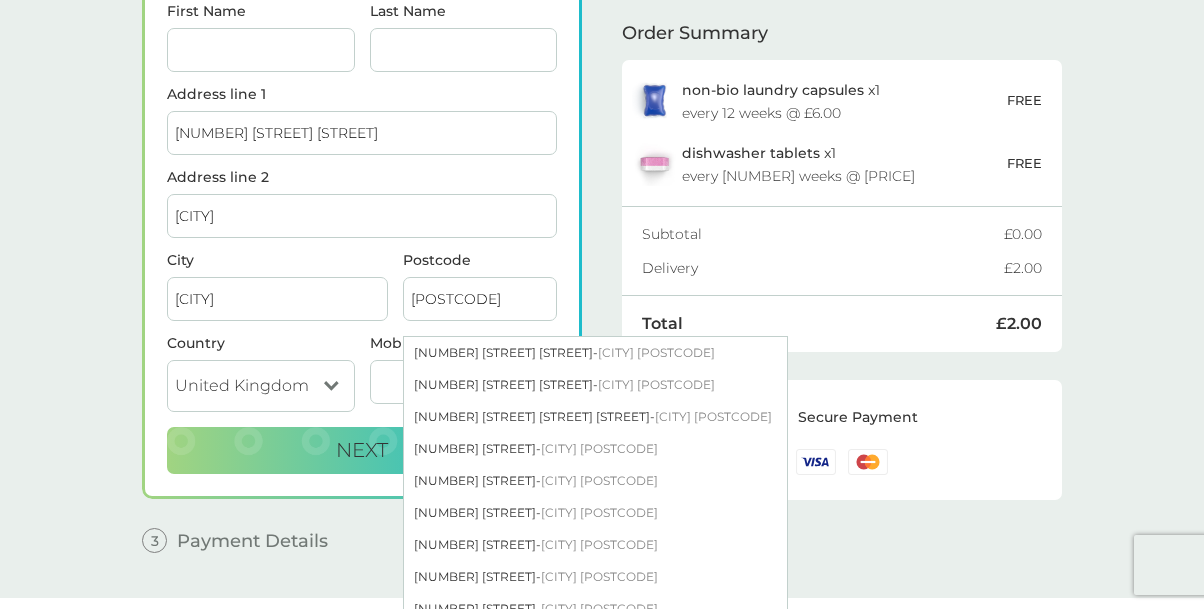 type on "[POSTCODE]" 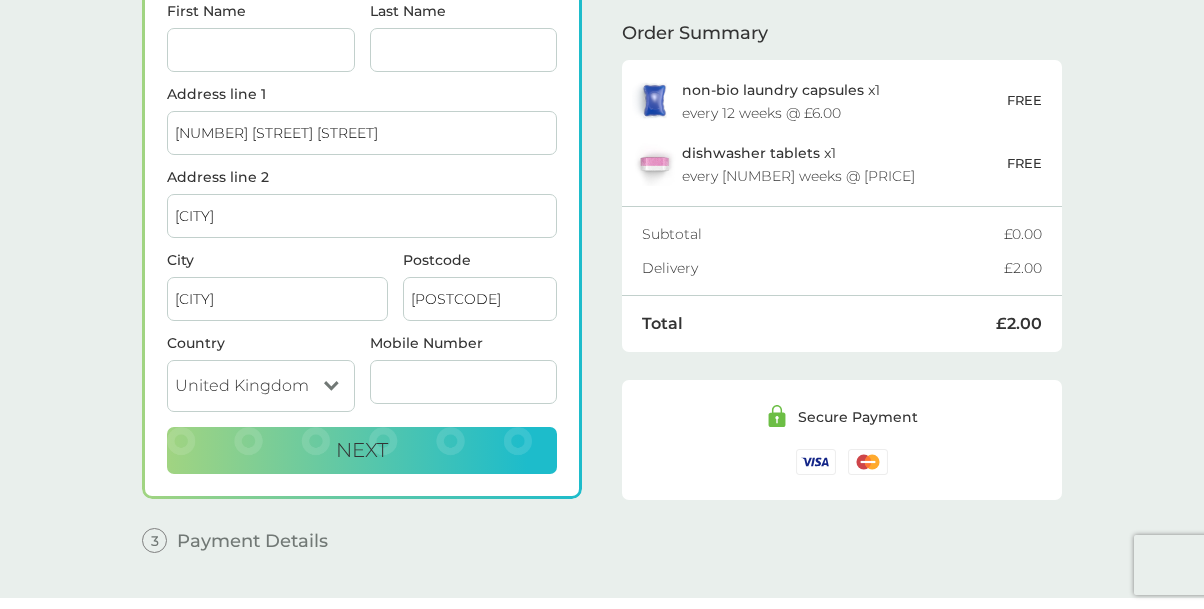 type on "N" 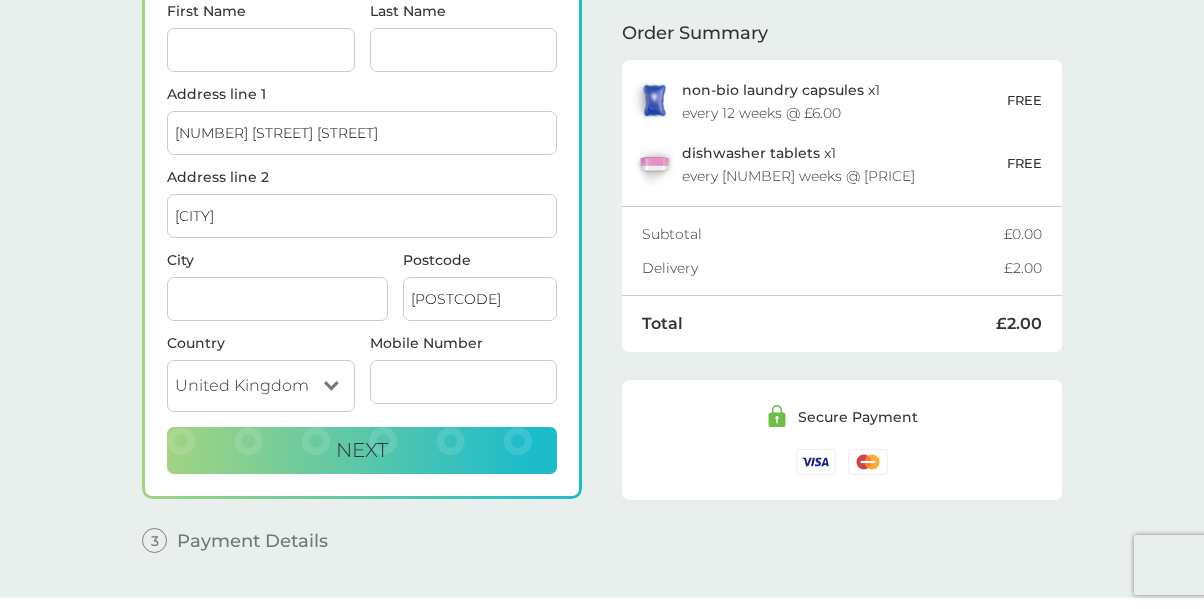 type 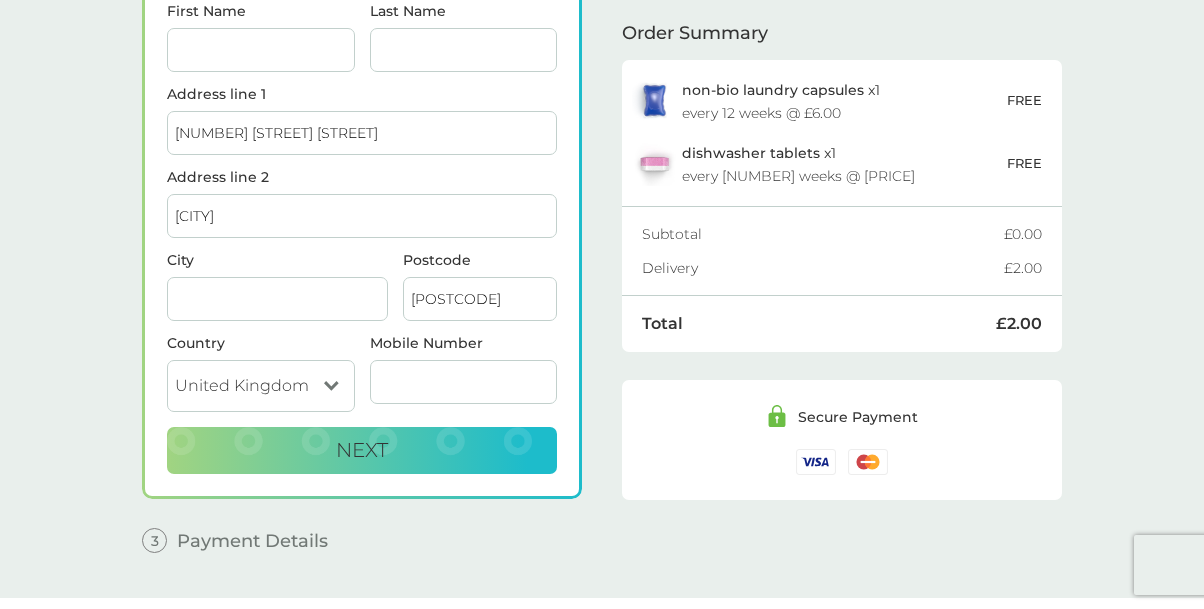 type on "[PHONE]" 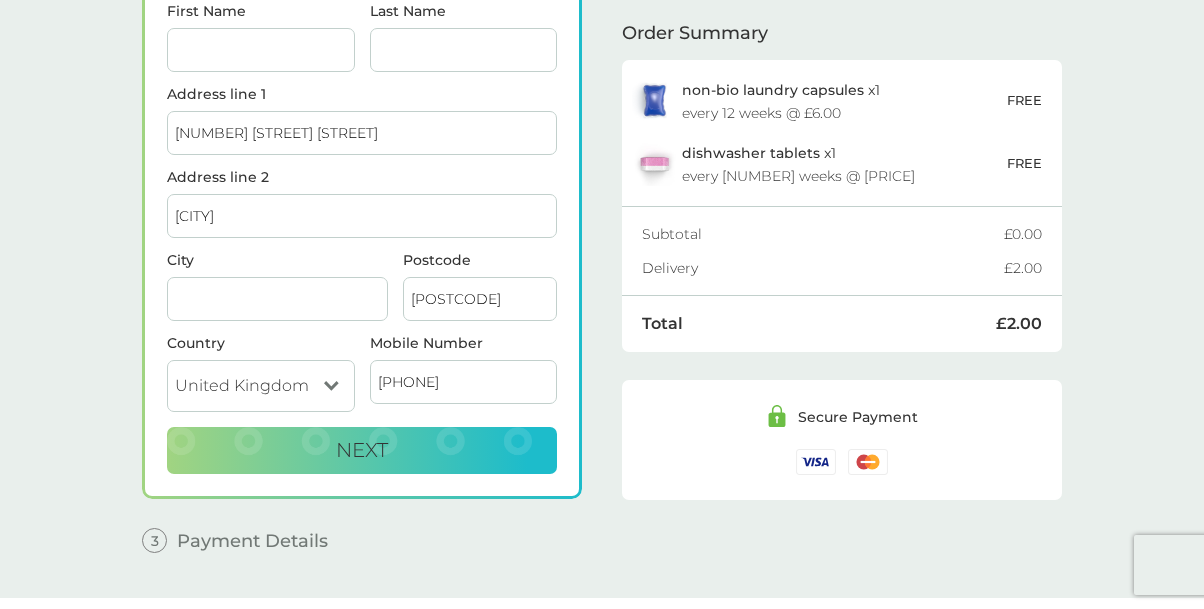 type on "[NAME]" 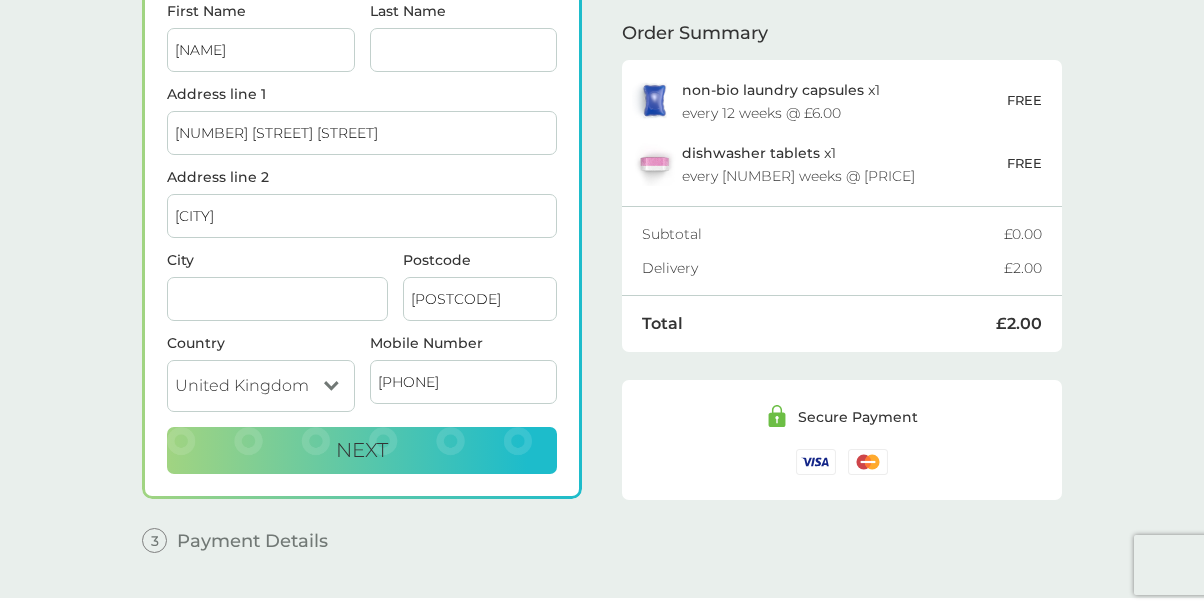 type on "Coe" 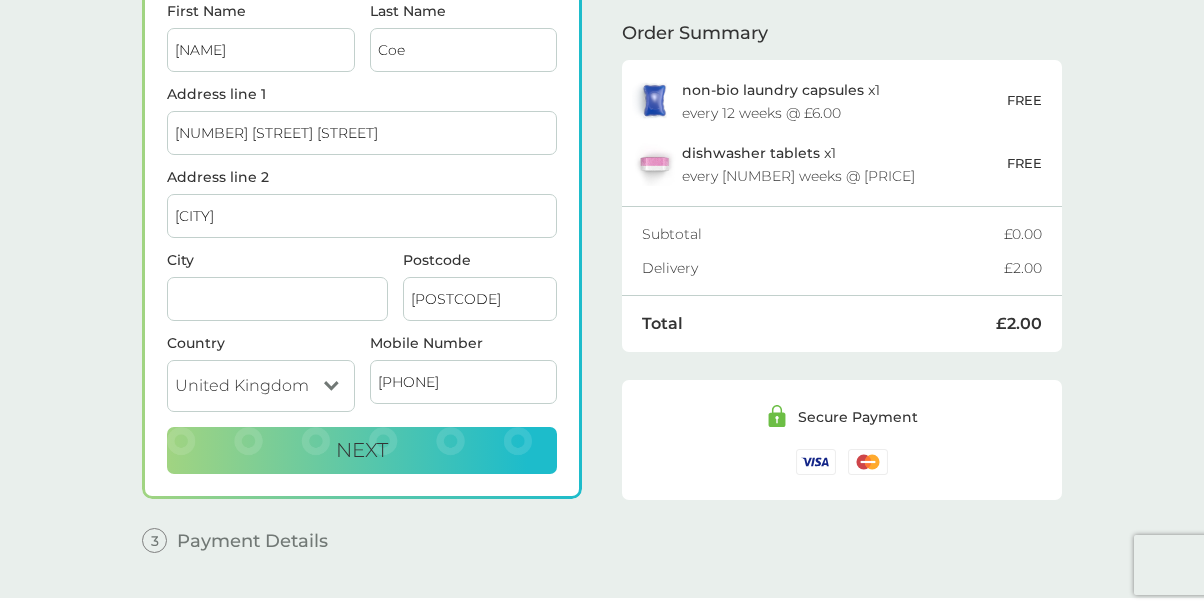 type on "[CITY]" 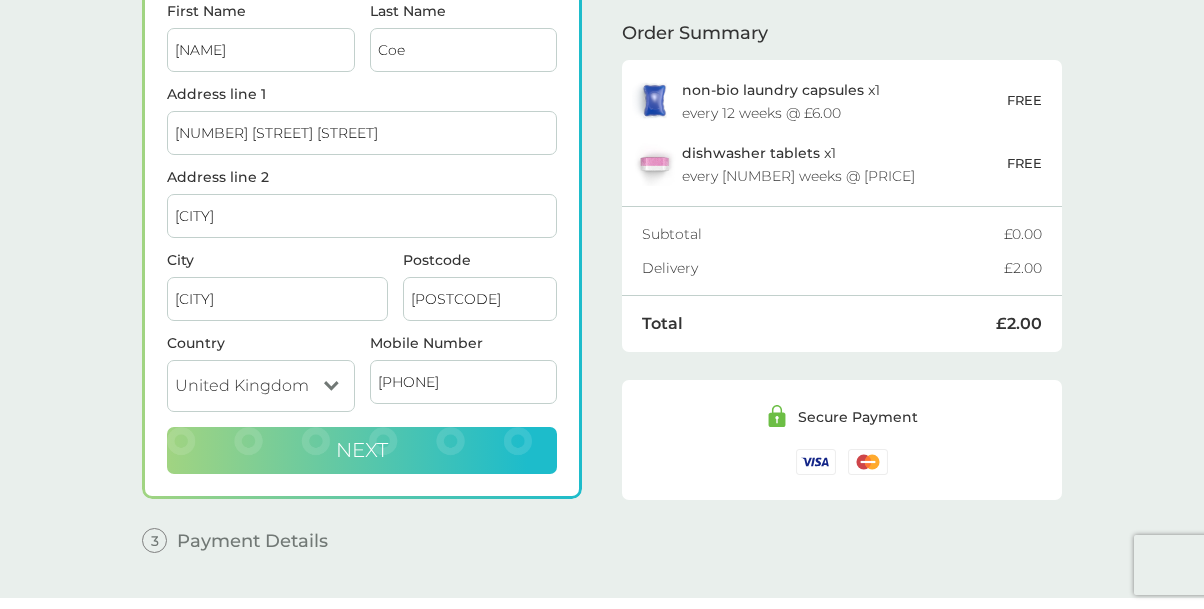 click on "Next" at bounding box center [362, 451] 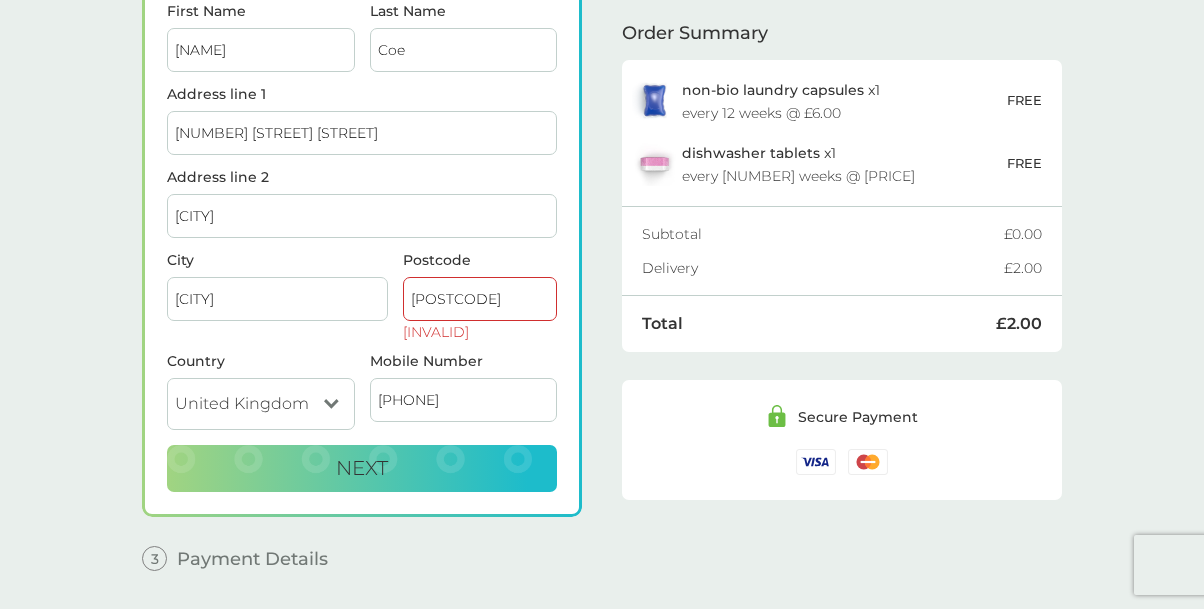 click on "[POSTCODE]" at bounding box center [480, 299] 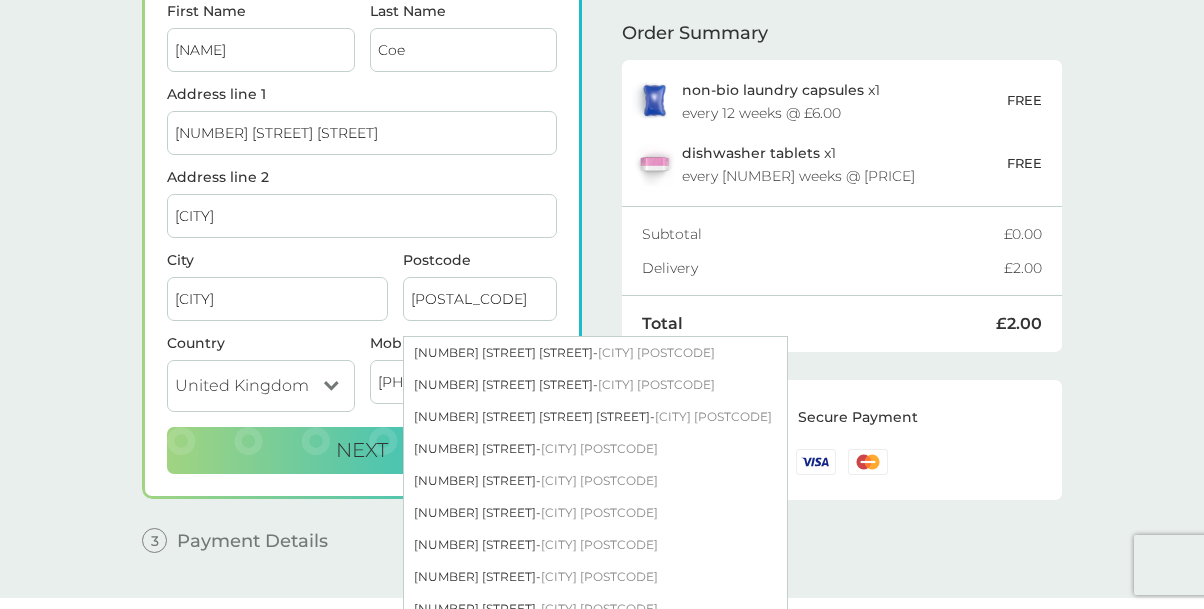 type on "[POSTAL_CODE]" 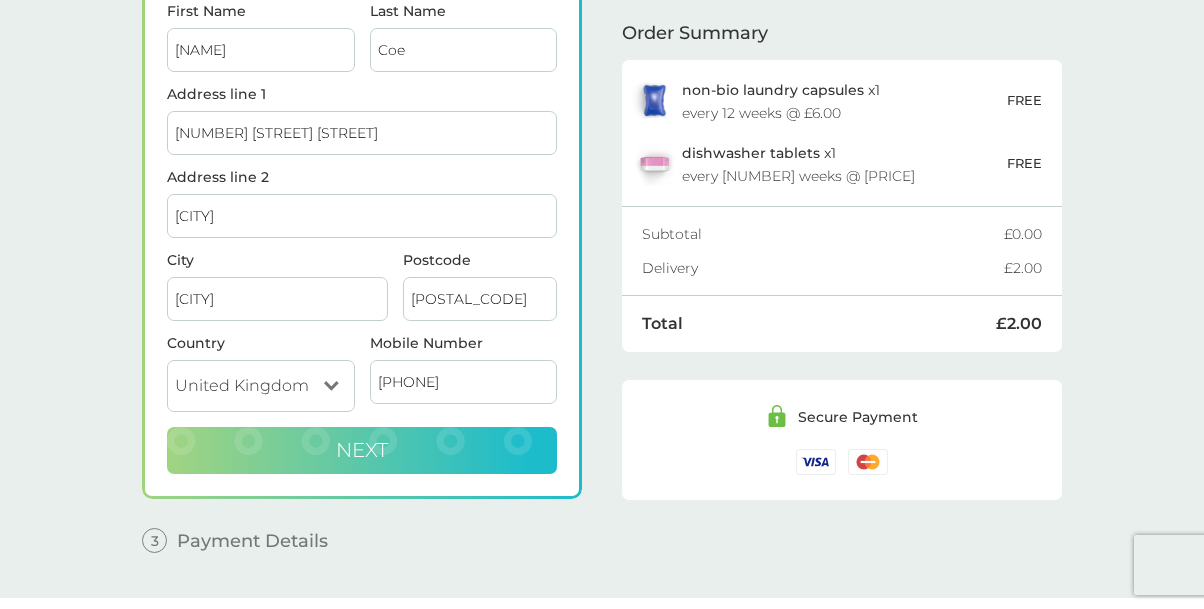 click on "Next" at bounding box center [362, 451] 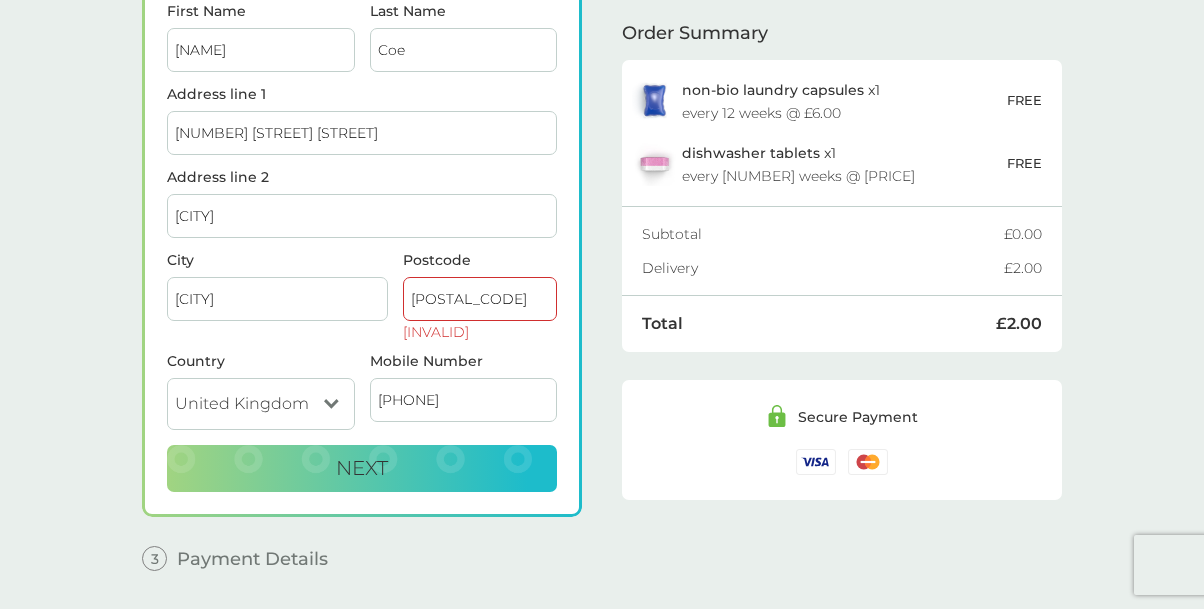 click on "[CITY]" at bounding box center [277, 299] 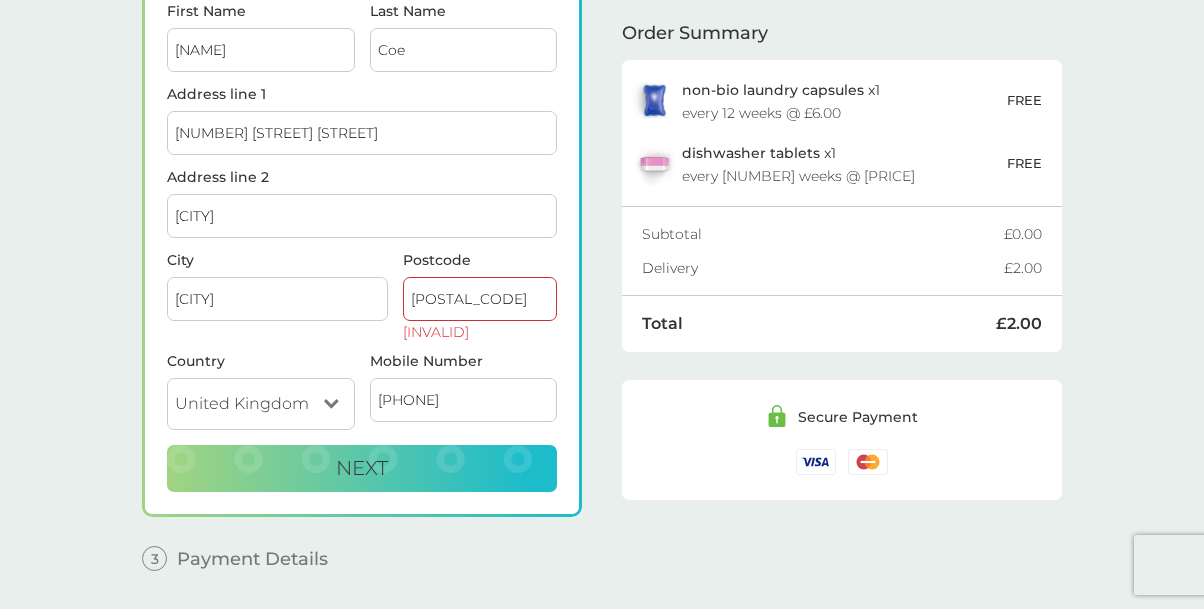 type on "I" 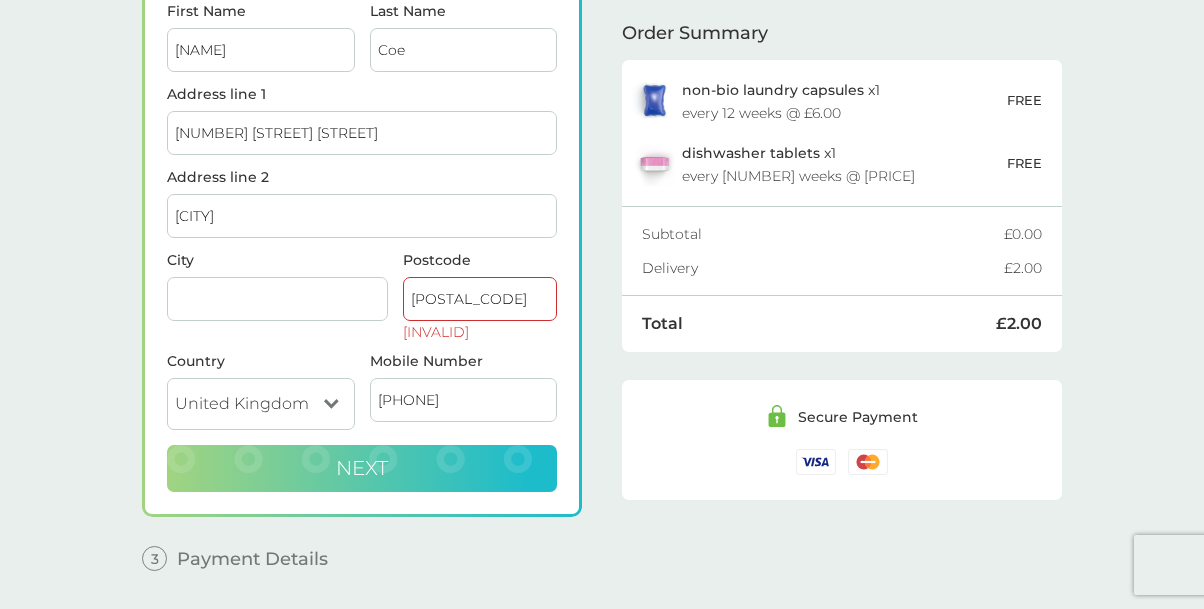 click on "Next" at bounding box center (362, 468) 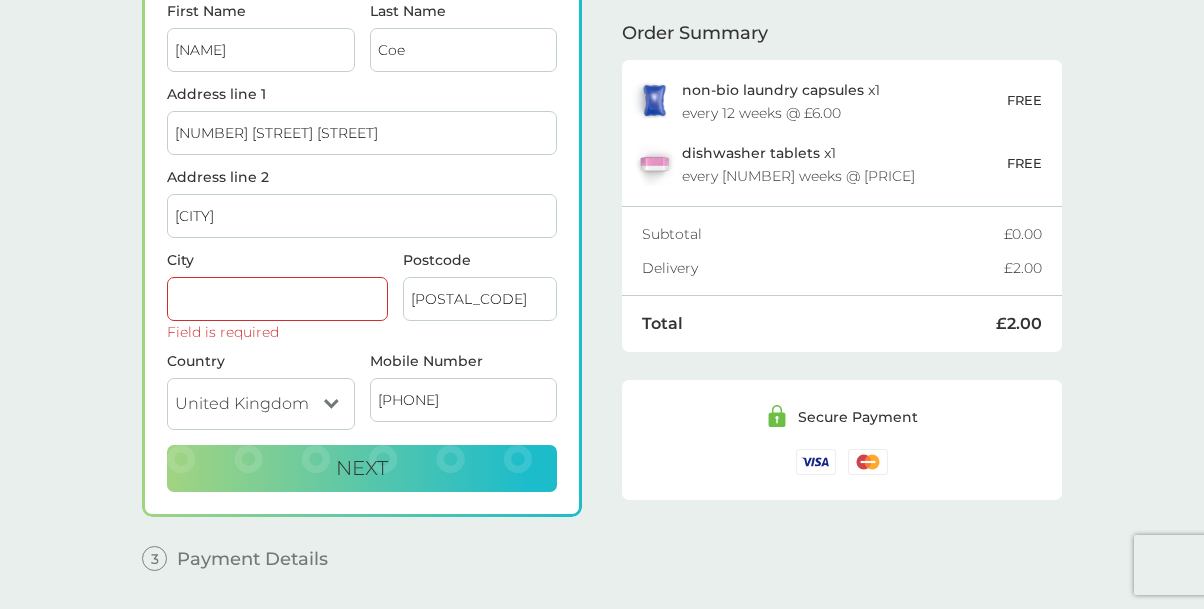 click on "City" at bounding box center [277, 299] 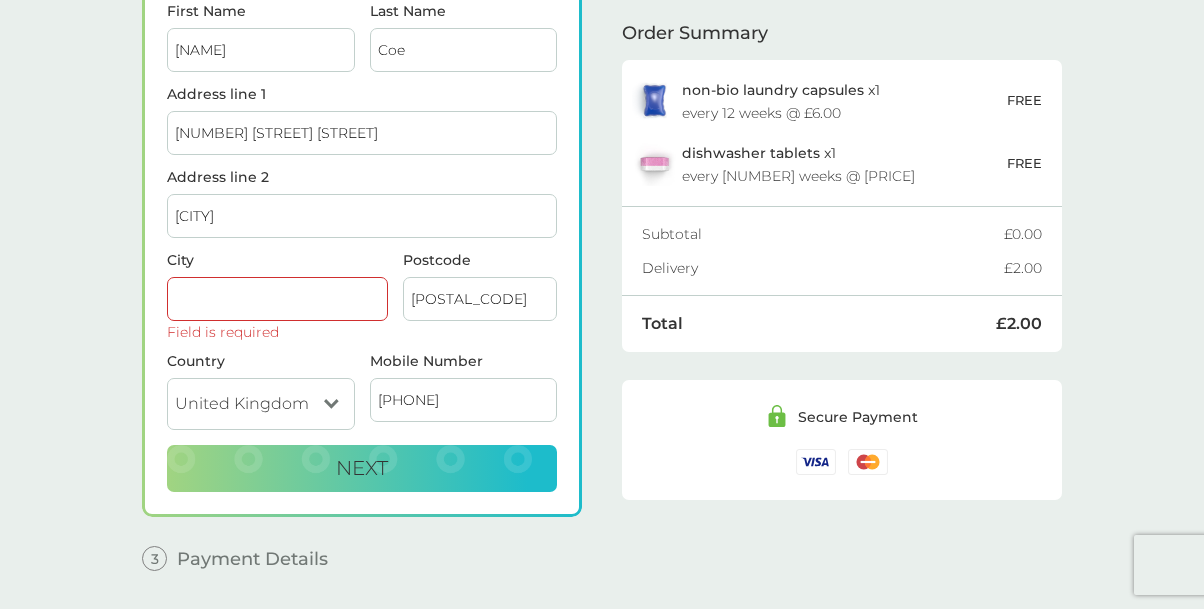 type on "[CITY]" 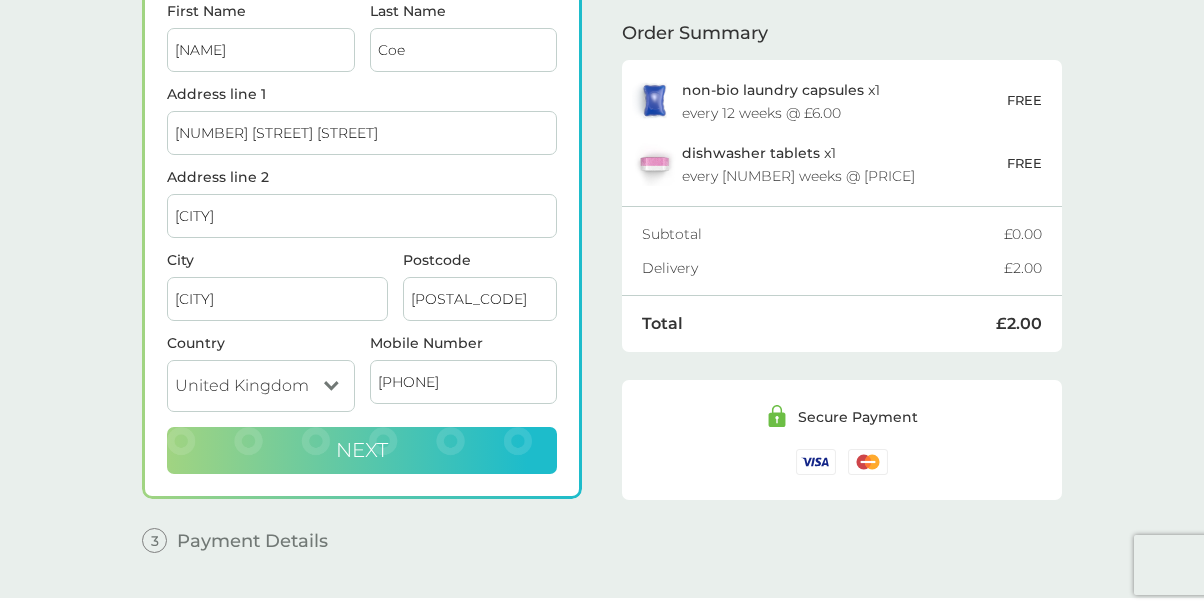 click on "Next" at bounding box center (362, 451) 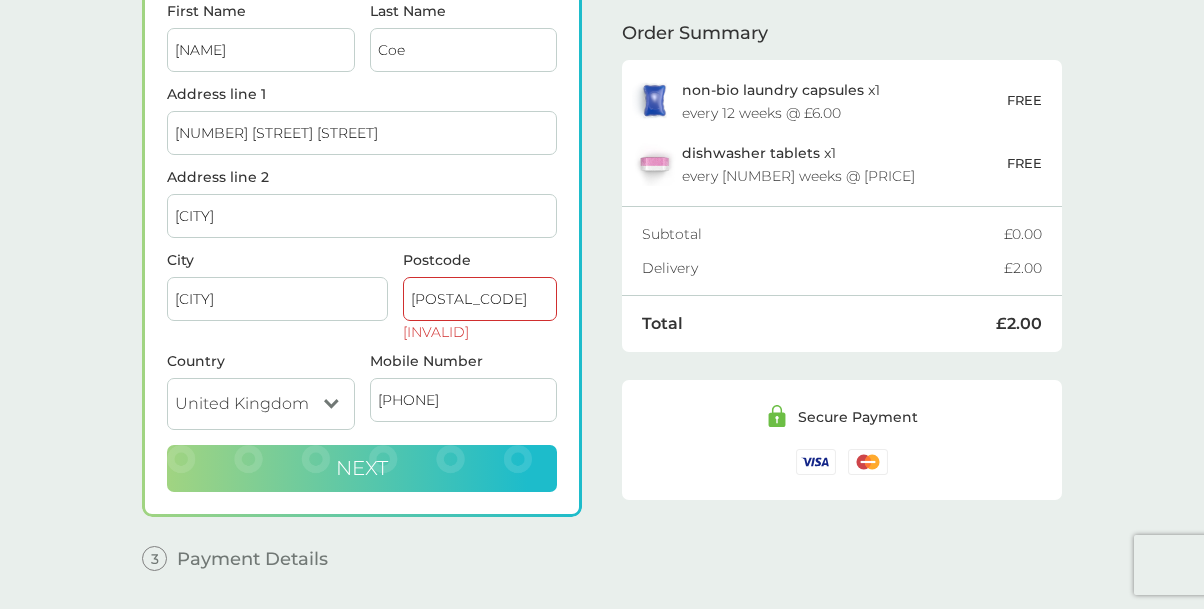 click on "Next" at bounding box center (362, 469) 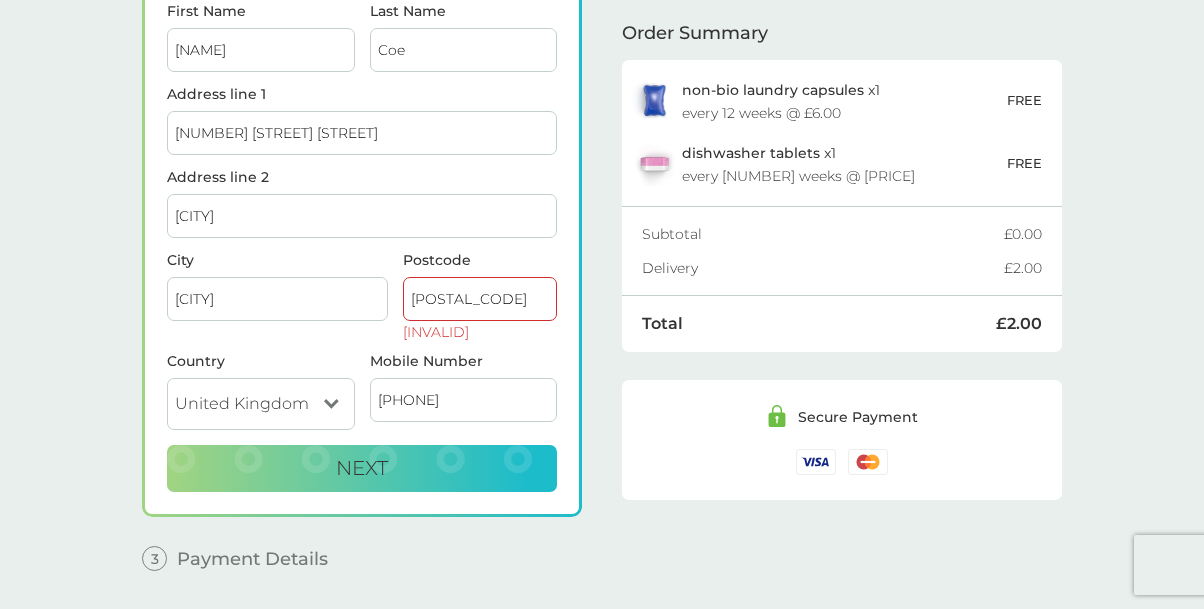 click on "[POSTAL_CODE]" at bounding box center (480, 299) 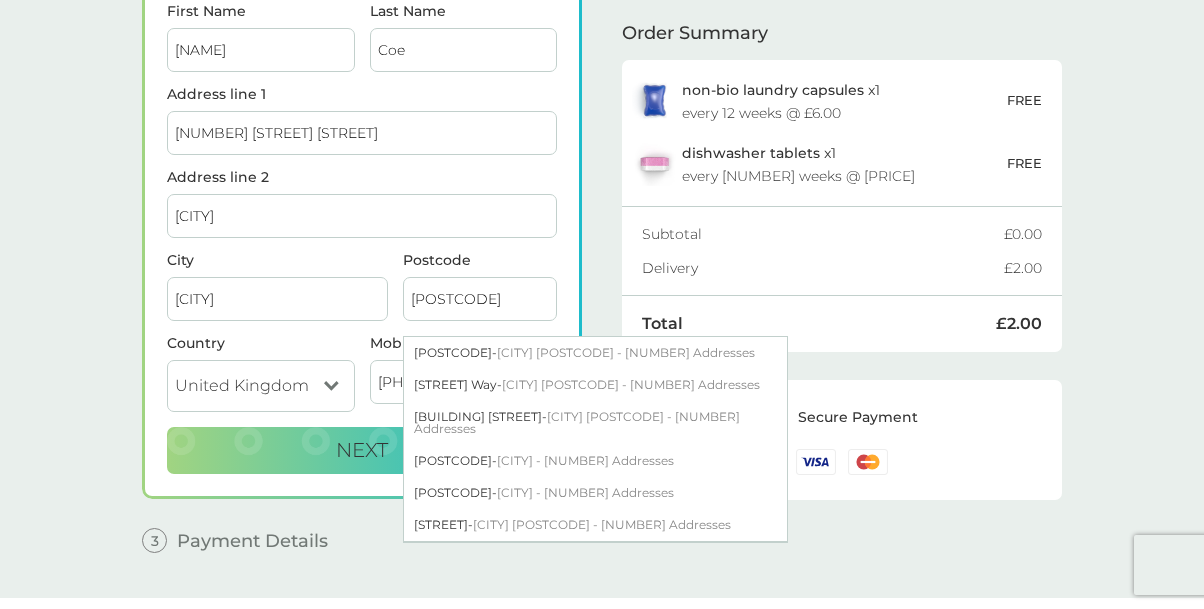 click on "[POSTCODE]" at bounding box center [480, 299] 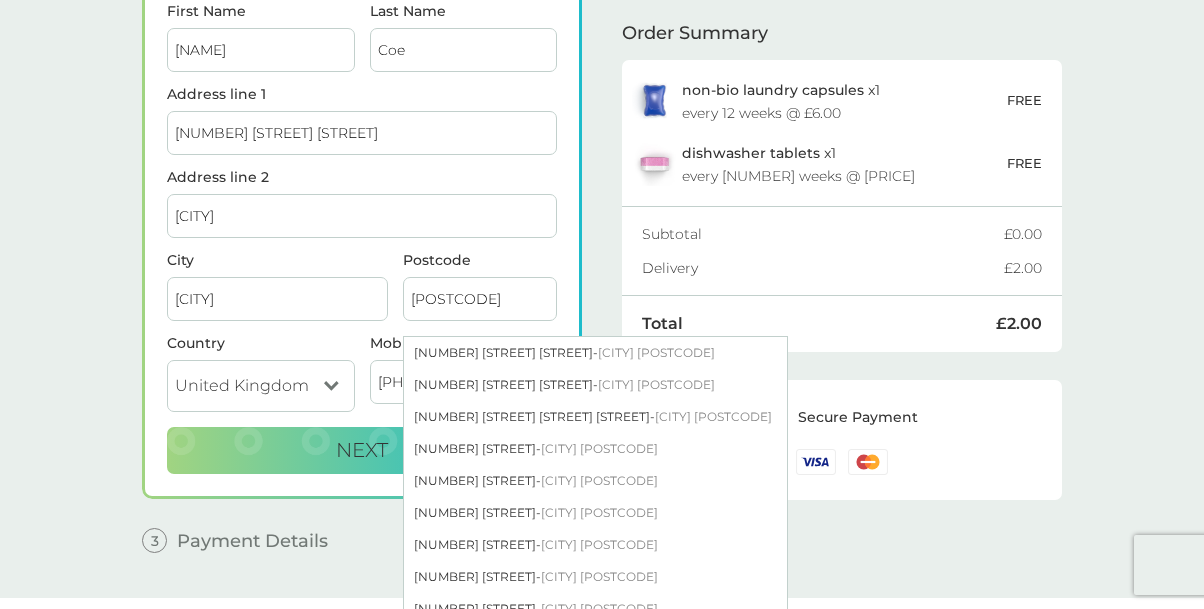 click on "[POSTCODE]" at bounding box center [480, 299] 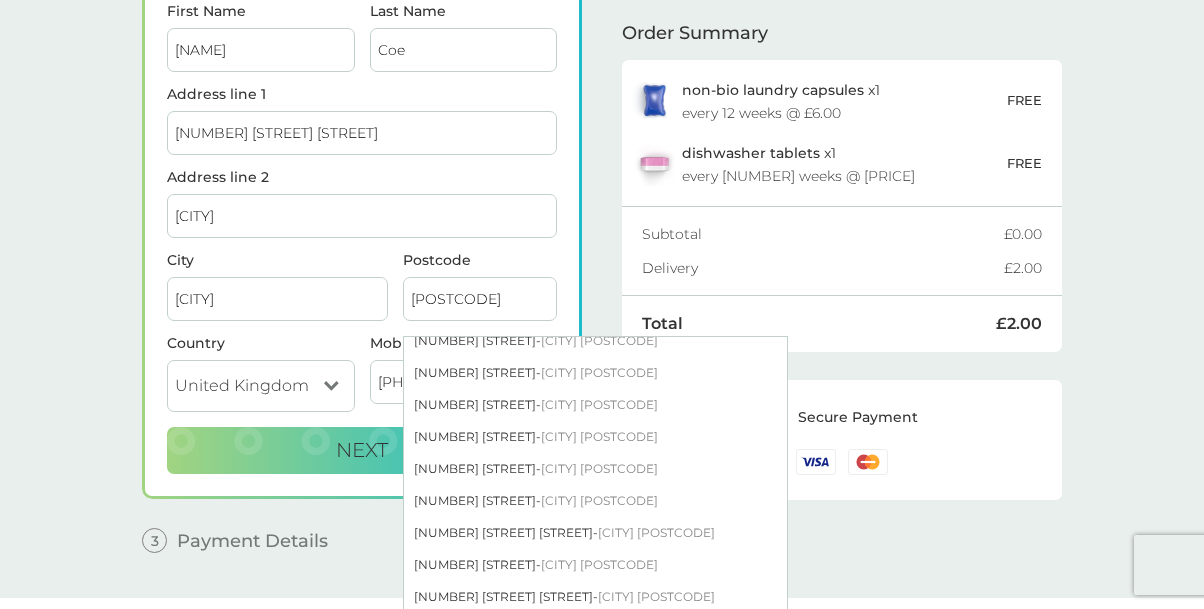 scroll, scrollTop: 278, scrollLeft: 0, axis: vertical 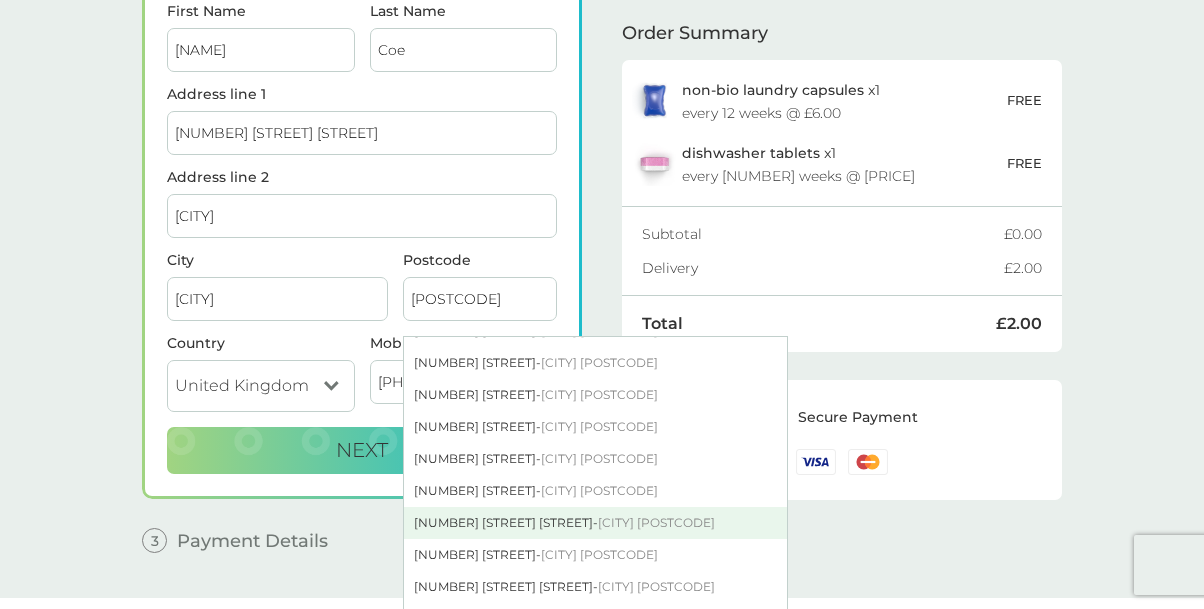 type on "[POSTCODE]" 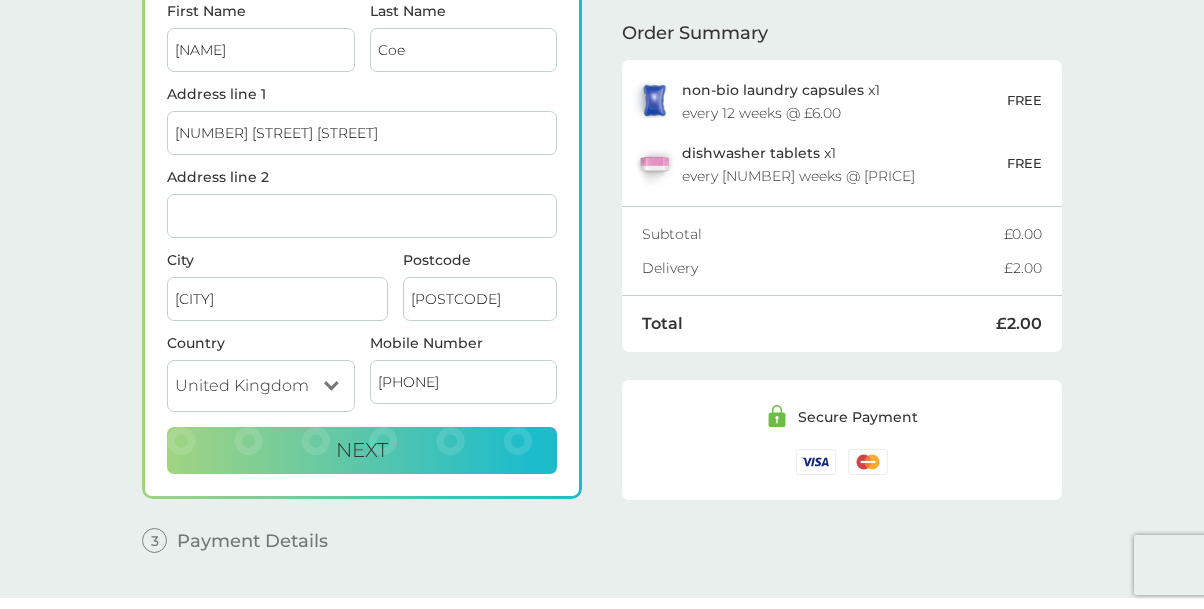 click on "Mobile Number [PHONE]" at bounding box center [463, 381] 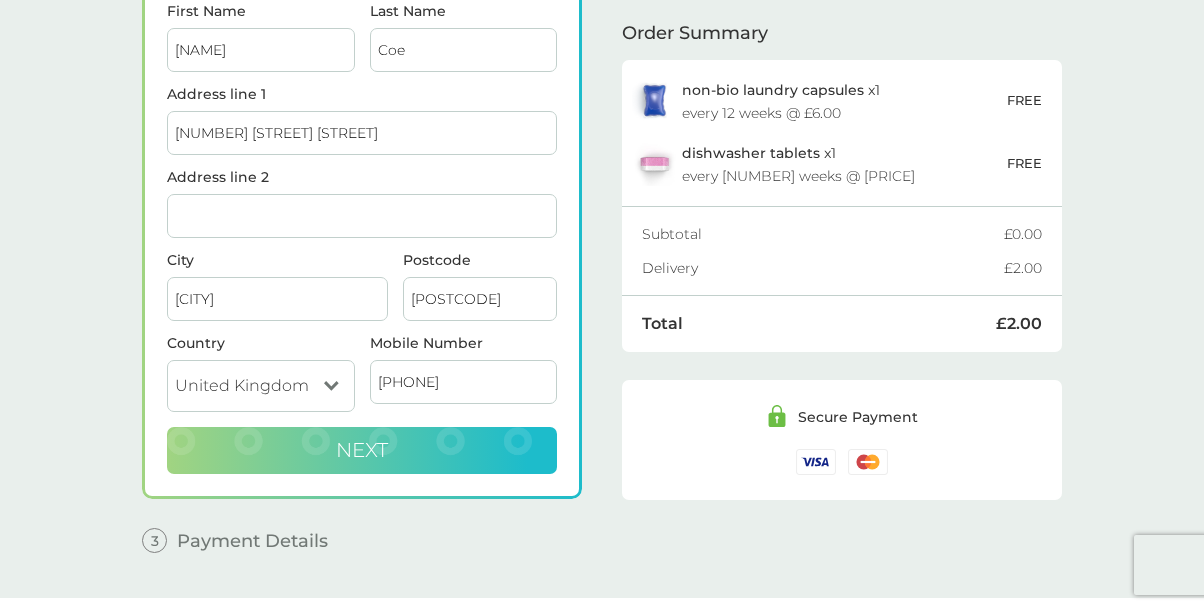 click on "Next" at bounding box center [362, 451] 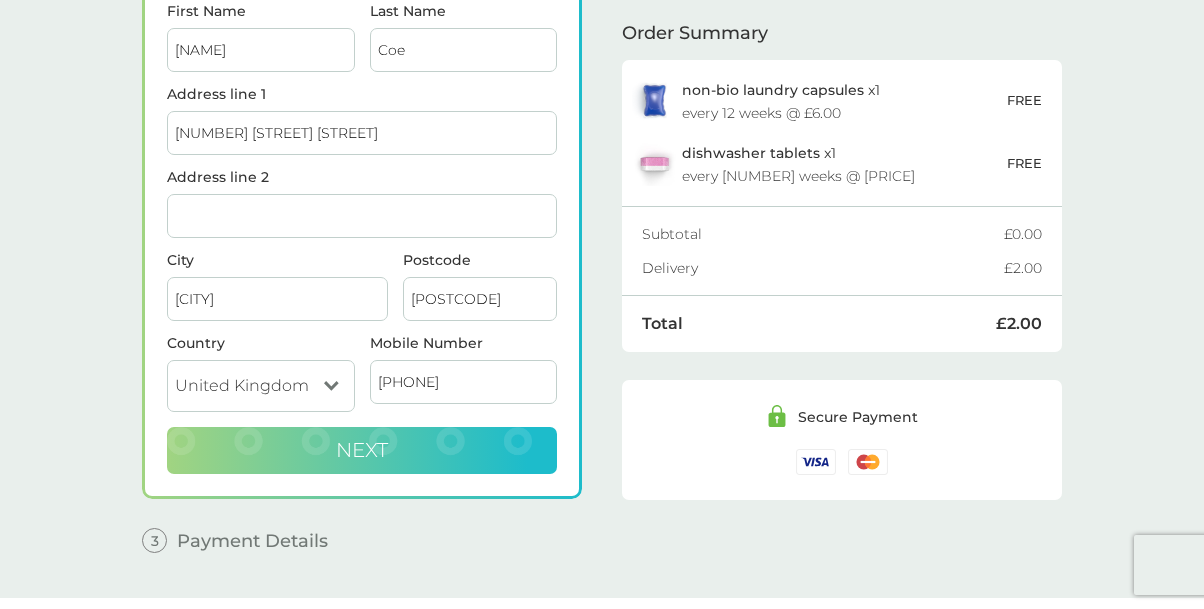 checkbox on "true" 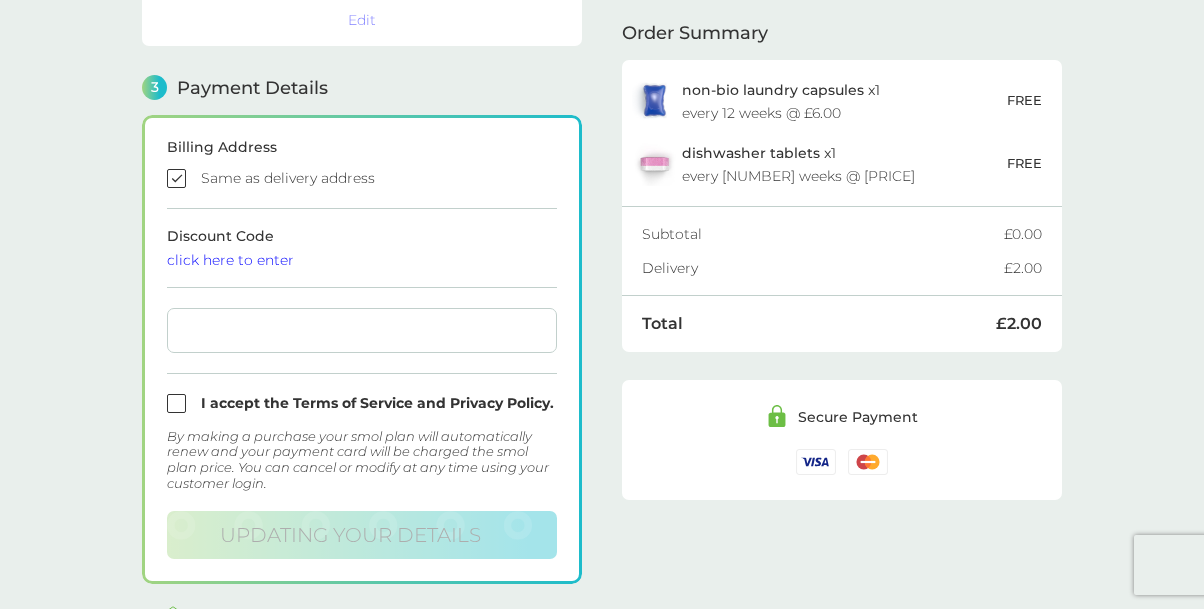 scroll, scrollTop: 553, scrollLeft: 0, axis: vertical 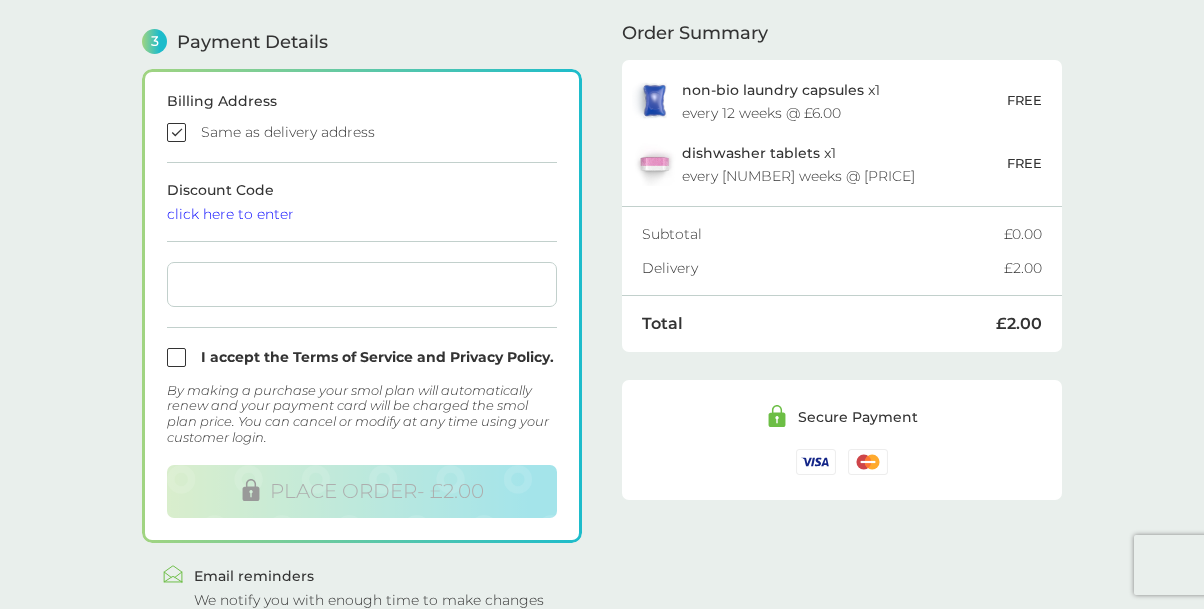 click on "Secure Payment" at bounding box center [842, 439] 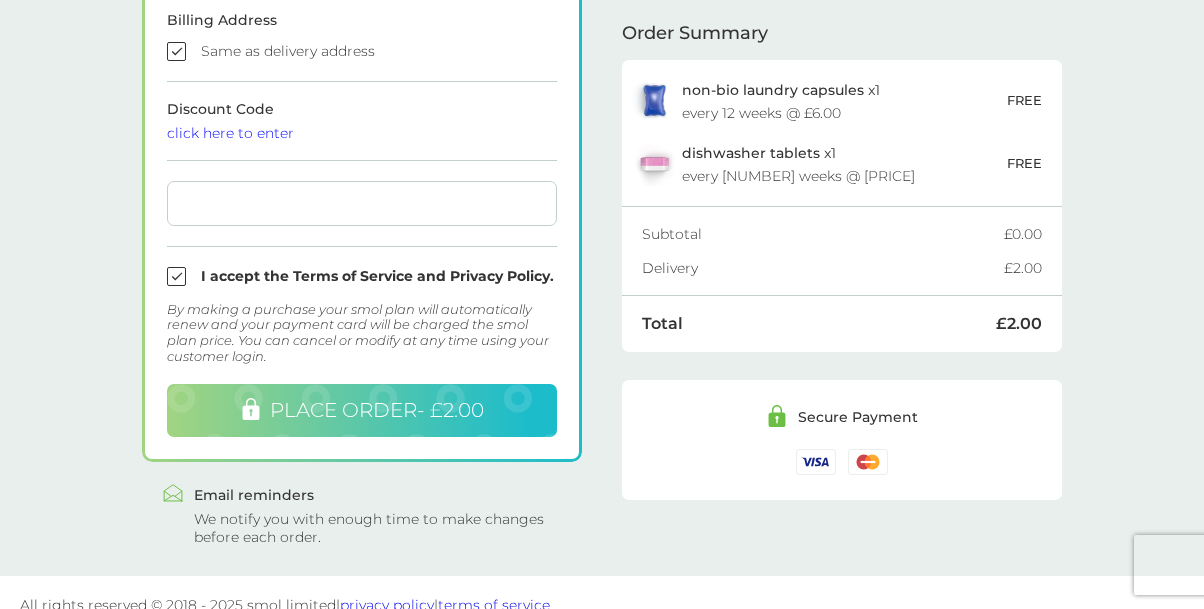 scroll, scrollTop: 659, scrollLeft: 0, axis: vertical 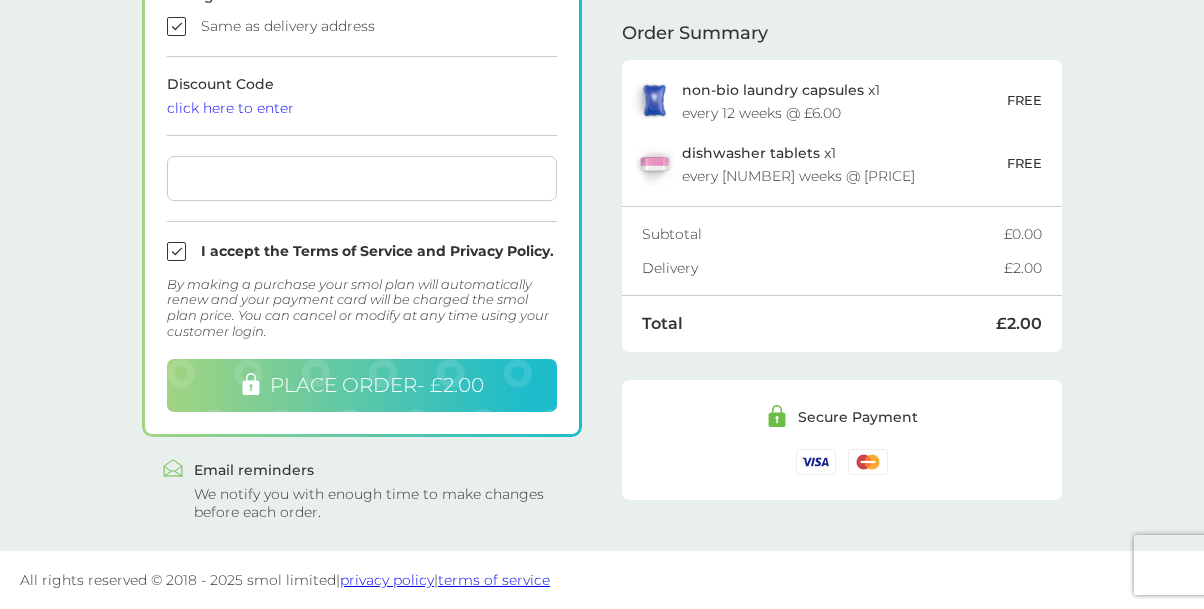 click on "PLACE ORDER  -   £2.00" at bounding box center (377, 385) 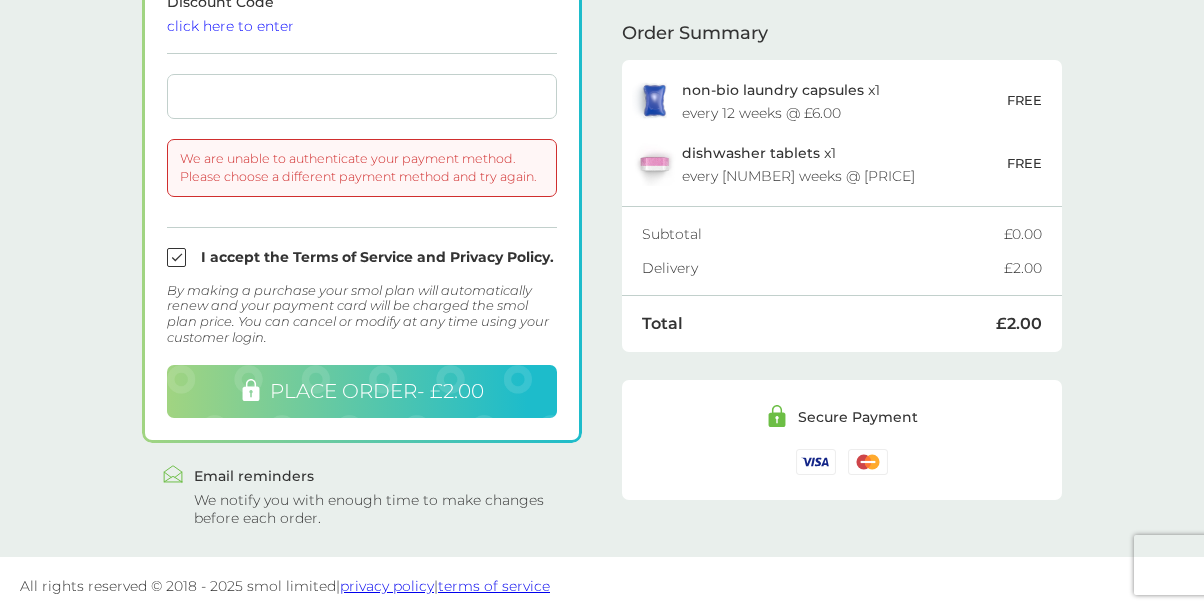 scroll, scrollTop: 747, scrollLeft: 0, axis: vertical 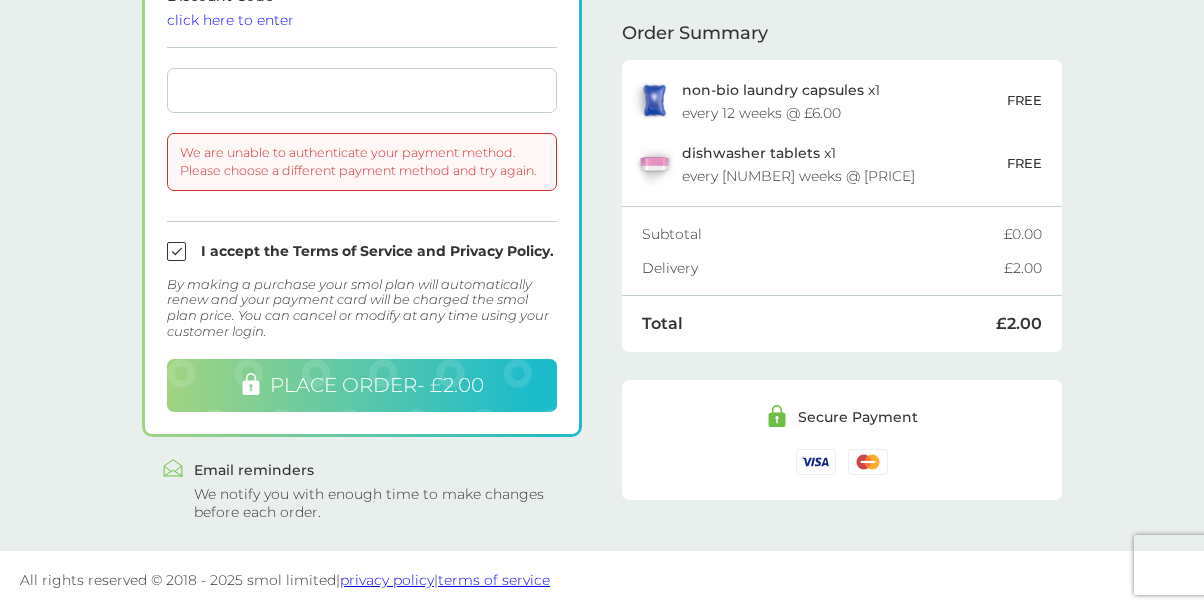 click on "PLACE ORDER  -   £2.00" at bounding box center [377, 385] 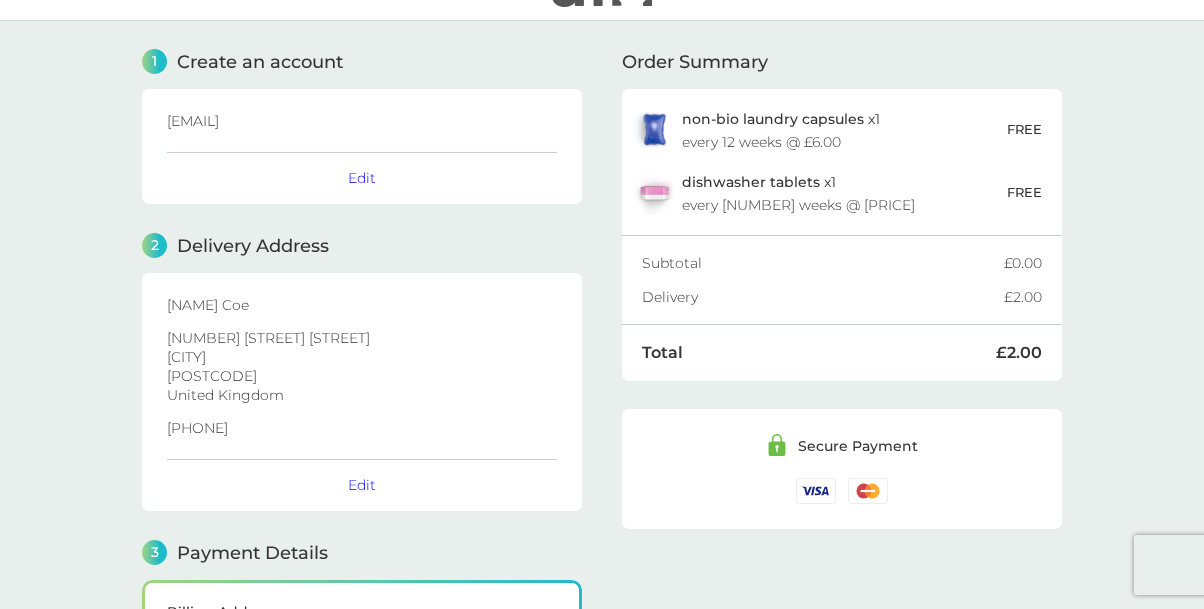 scroll, scrollTop: 0, scrollLeft: 0, axis: both 